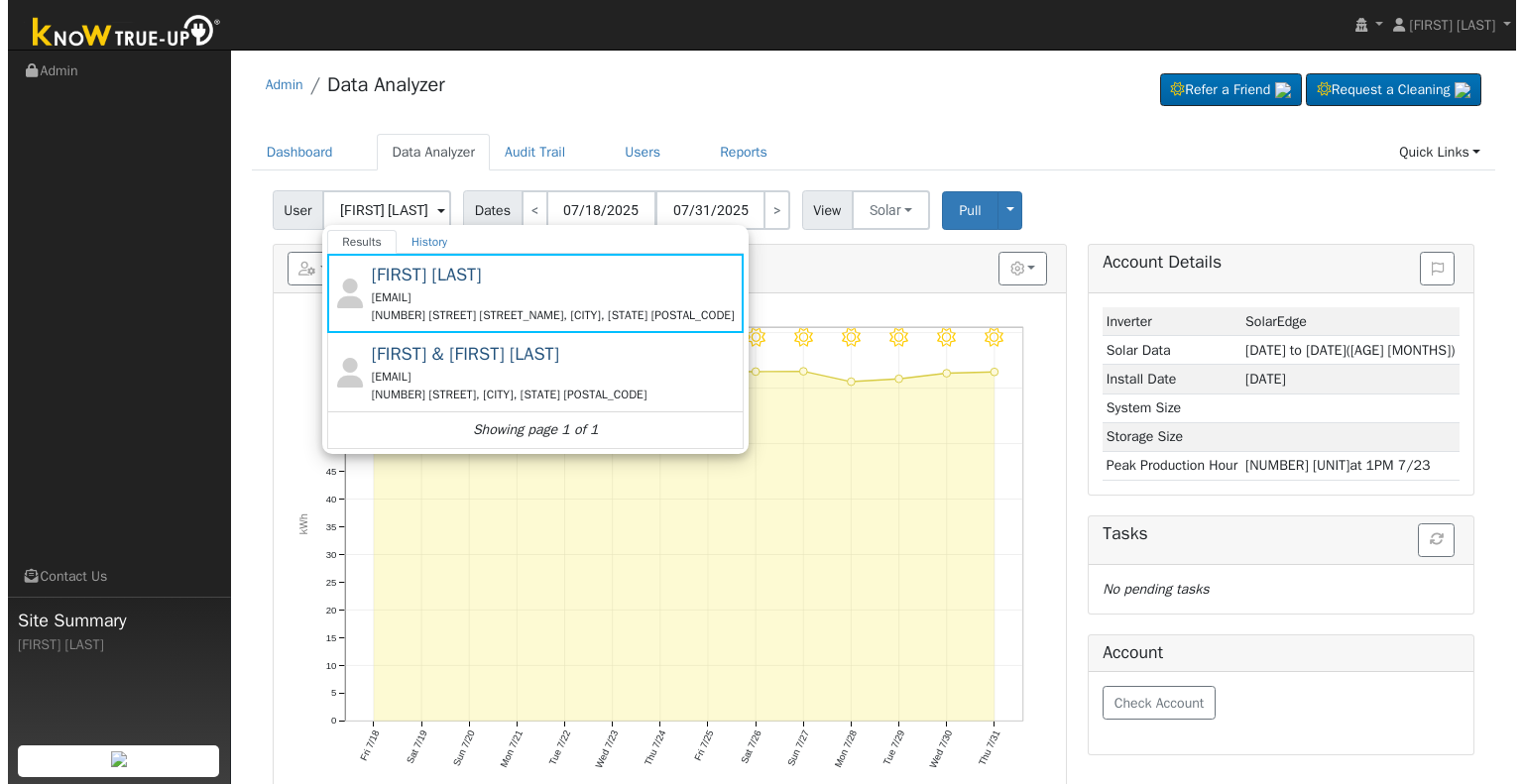 scroll, scrollTop: 0, scrollLeft: 0, axis: both 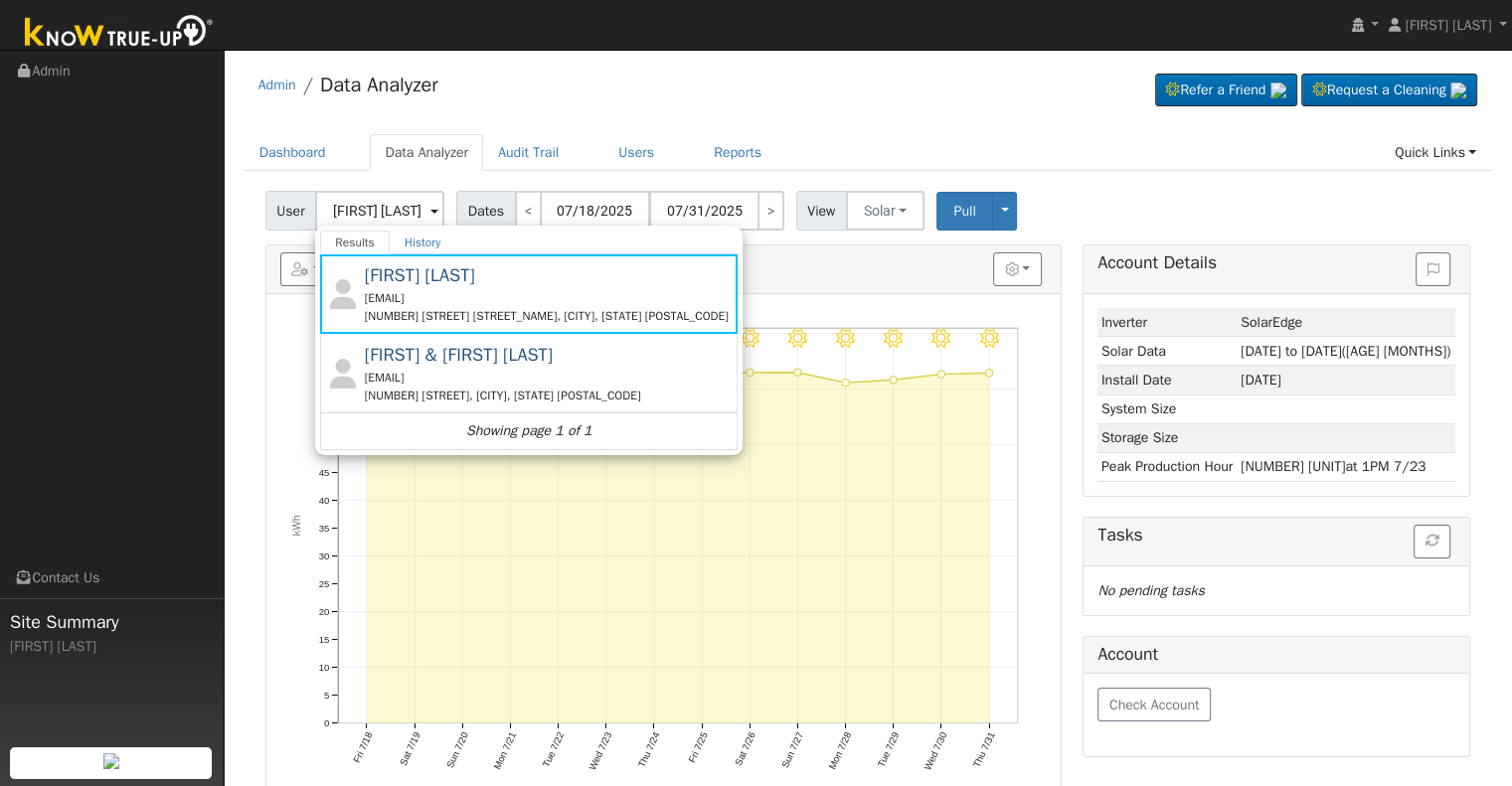 click on "[FIRST] [LAST]" at bounding box center [380, 211] 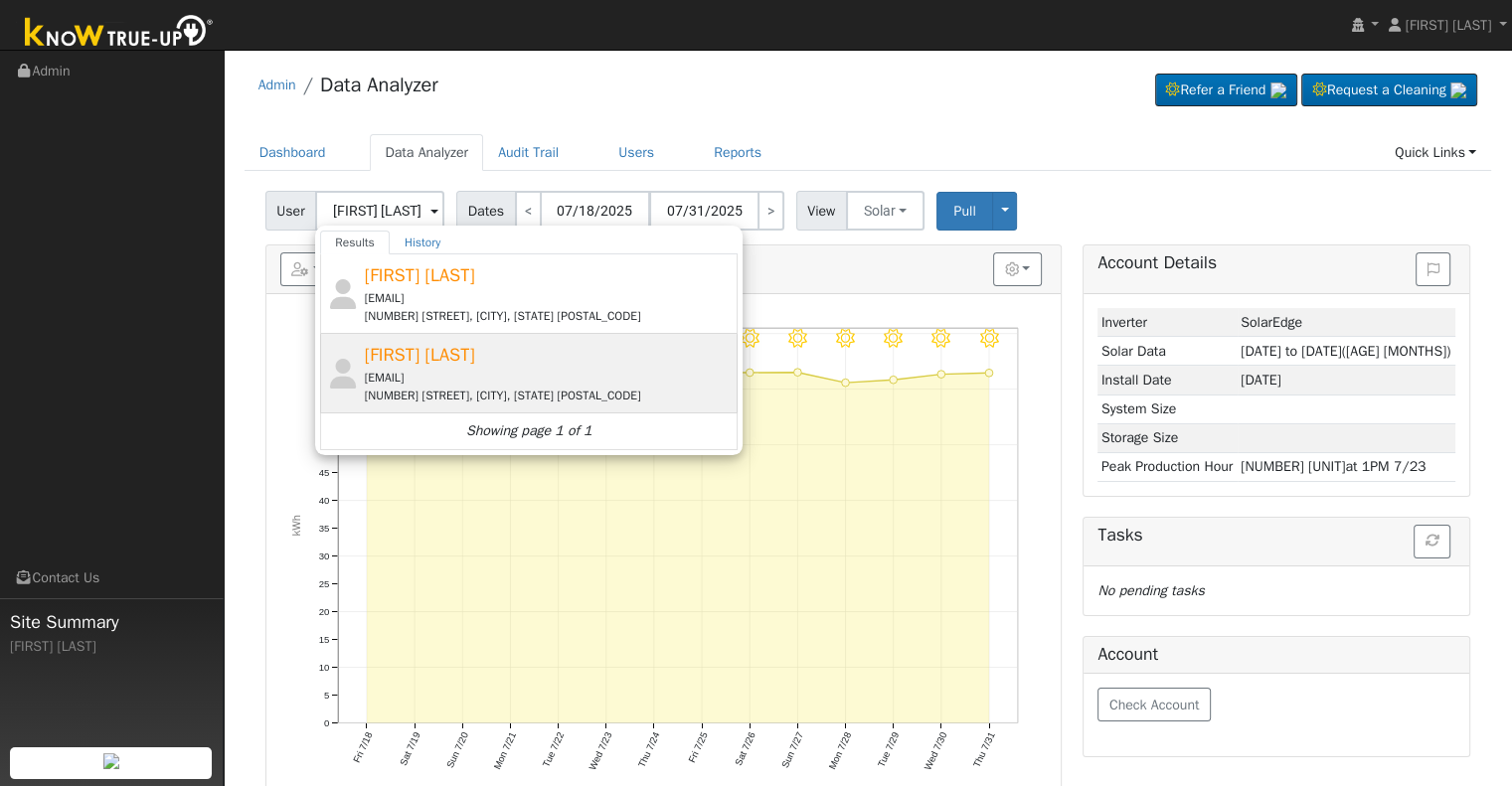 type on "[FIRST] [LAST]" 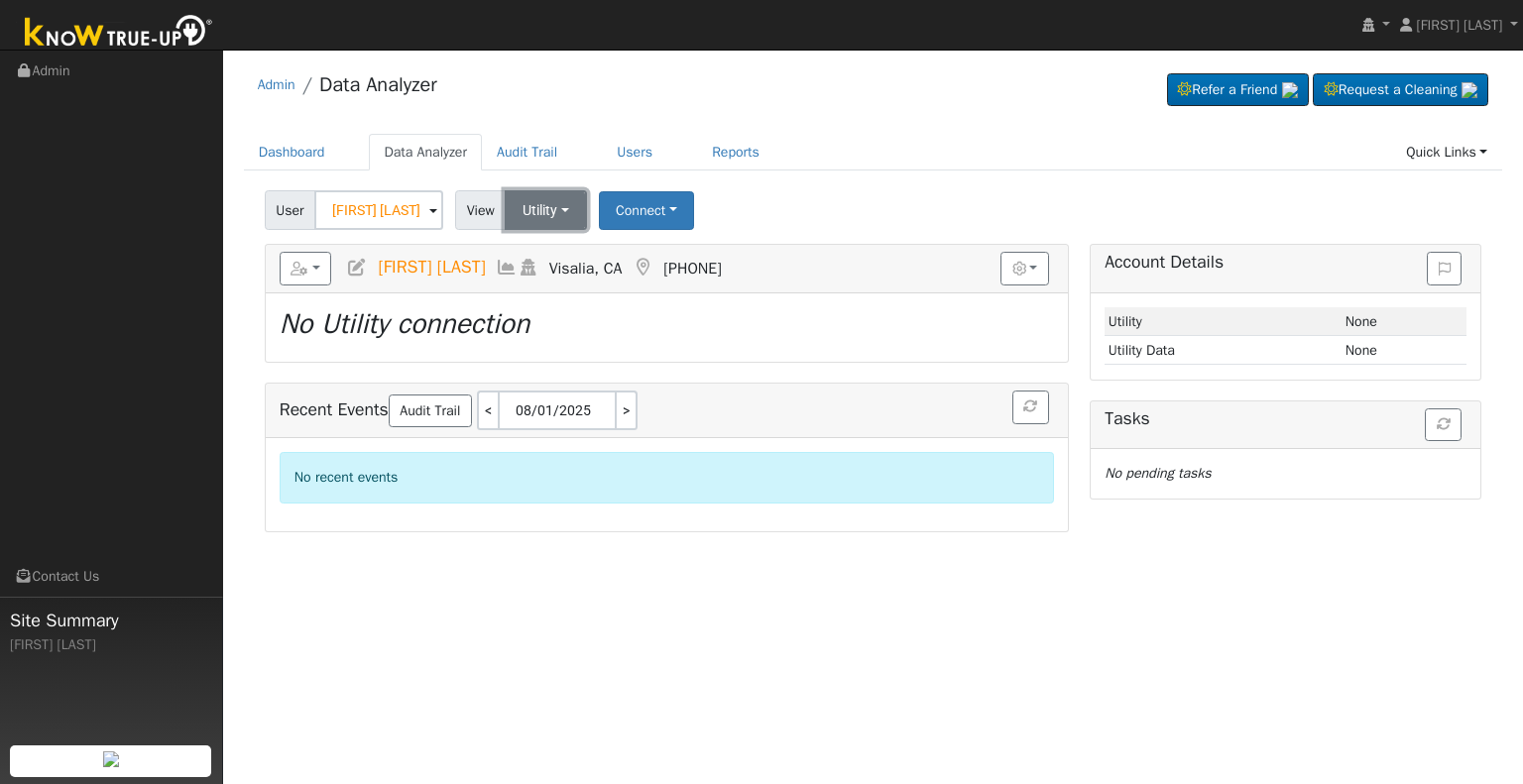 click on "Utility" at bounding box center [545, 210] 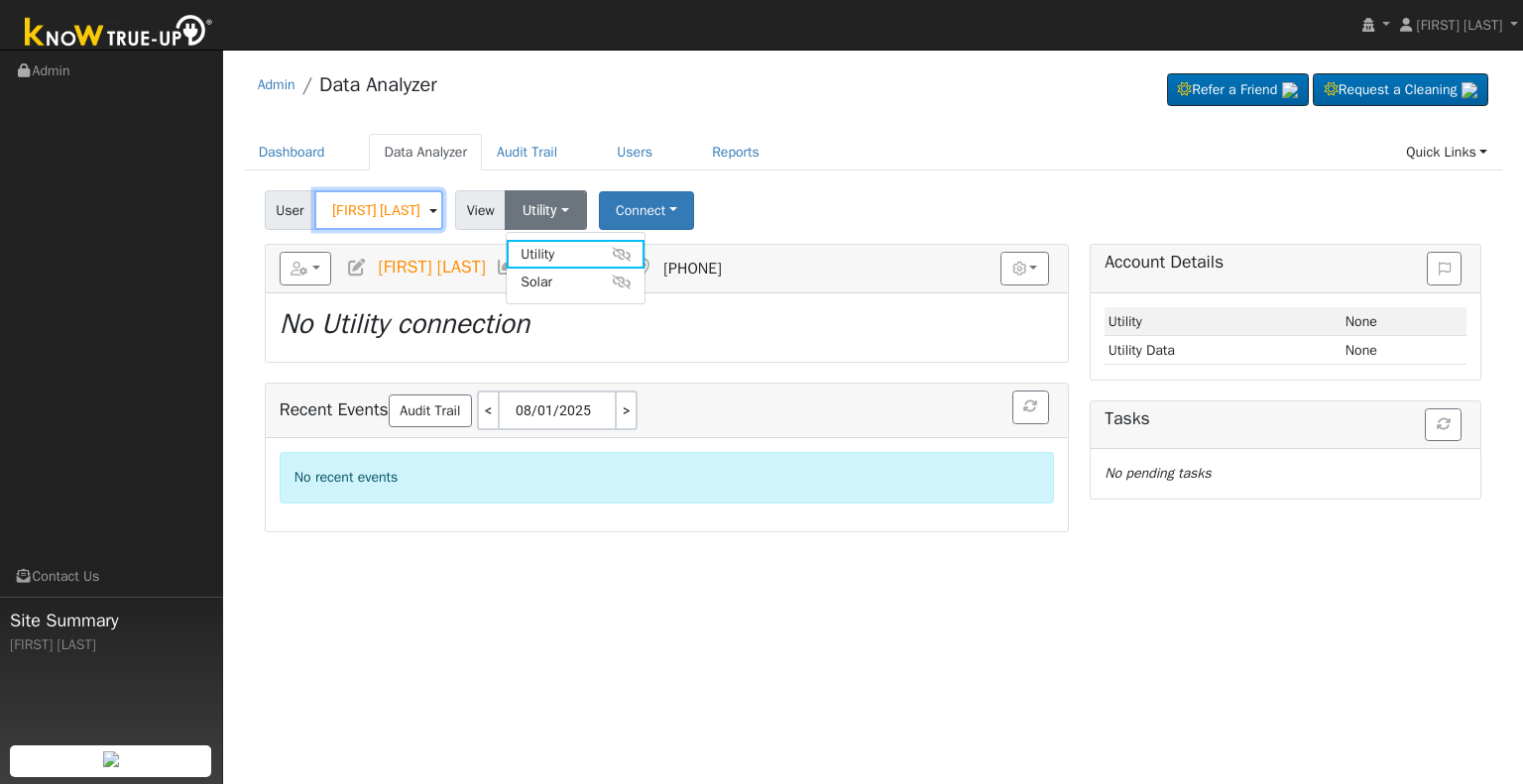 click on "[FIRST] [LAST]" at bounding box center [379, 210] 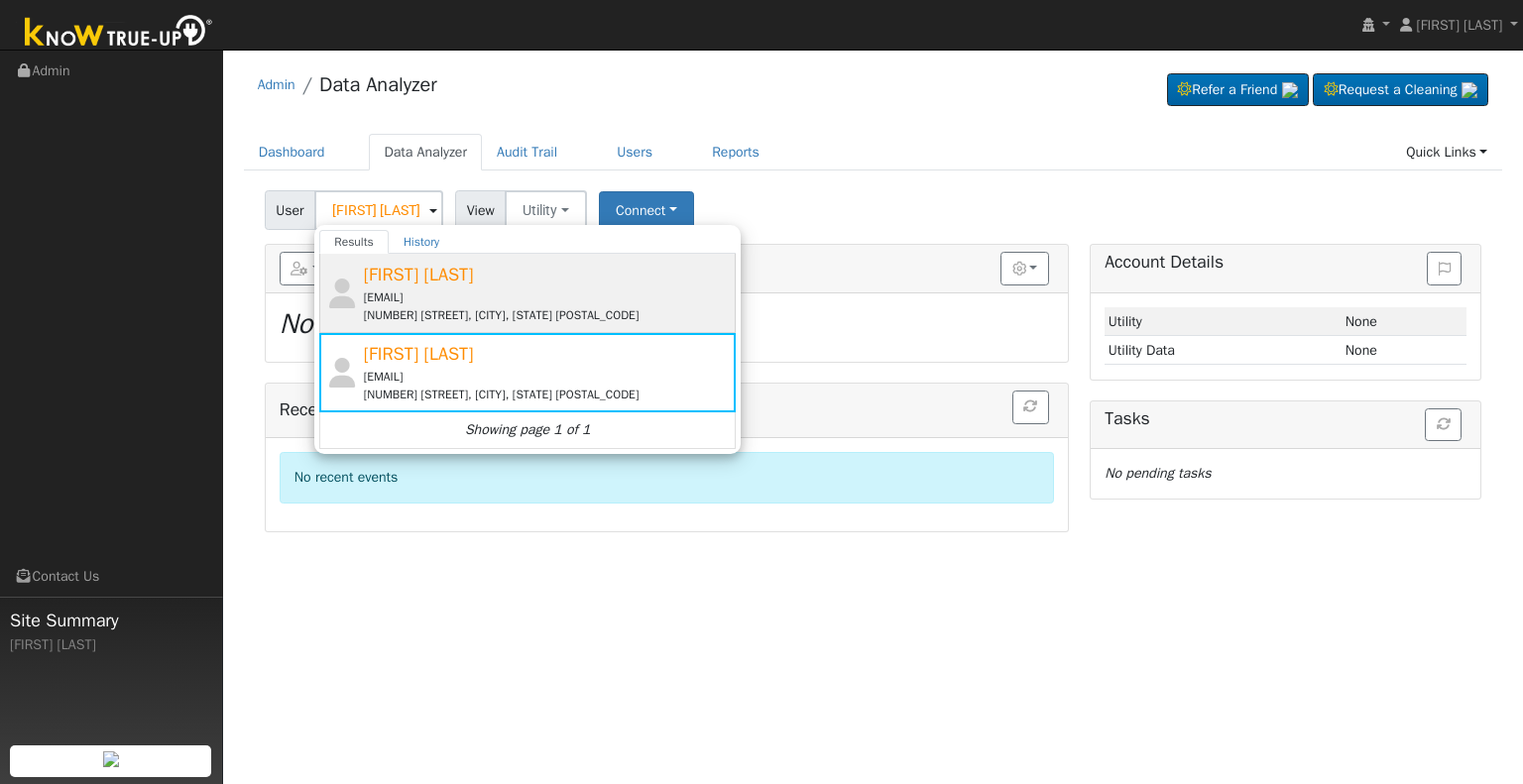 click on "[EMAIL]" at bounding box center (547, 297) 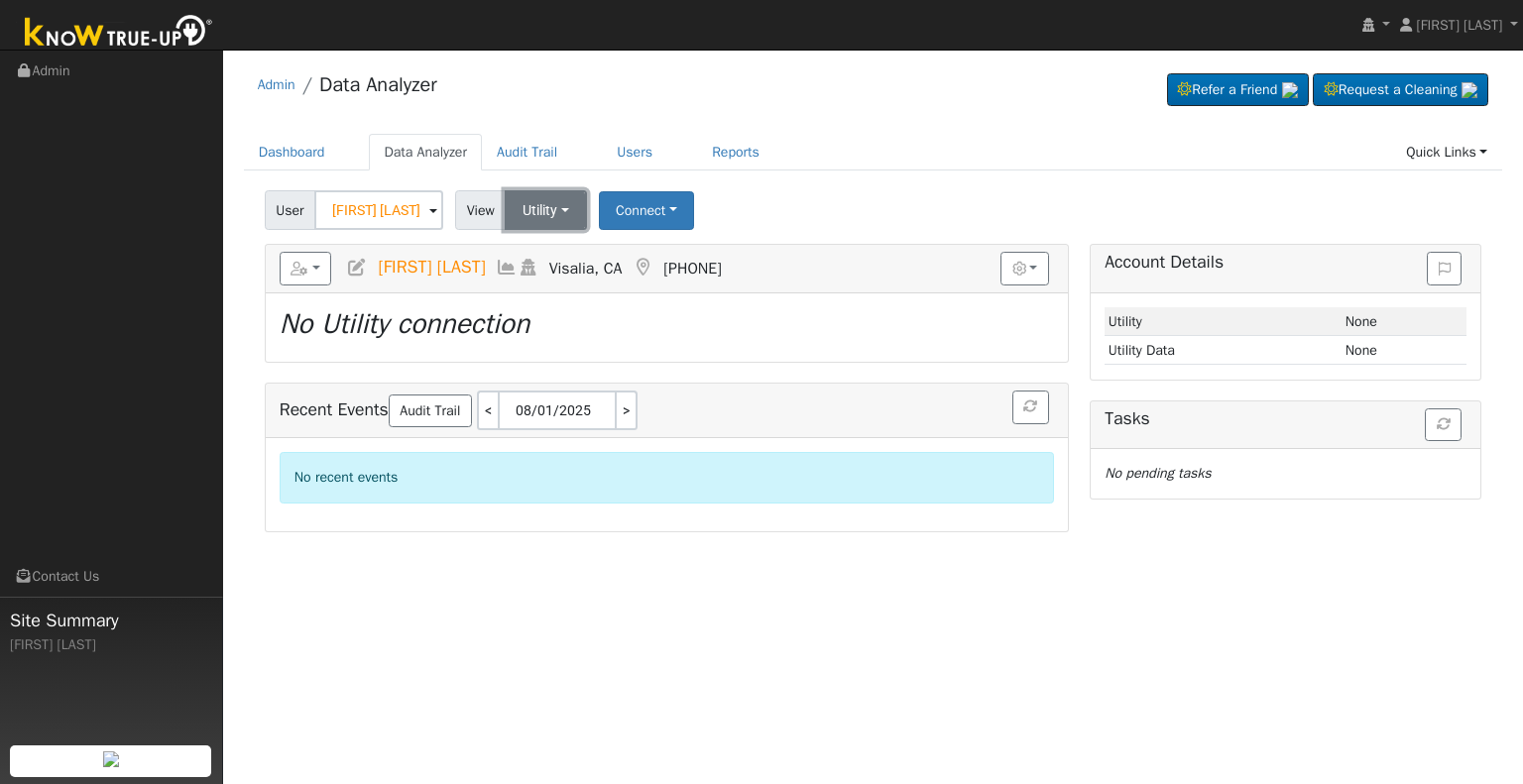 click on "Utility" at bounding box center (545, 210) 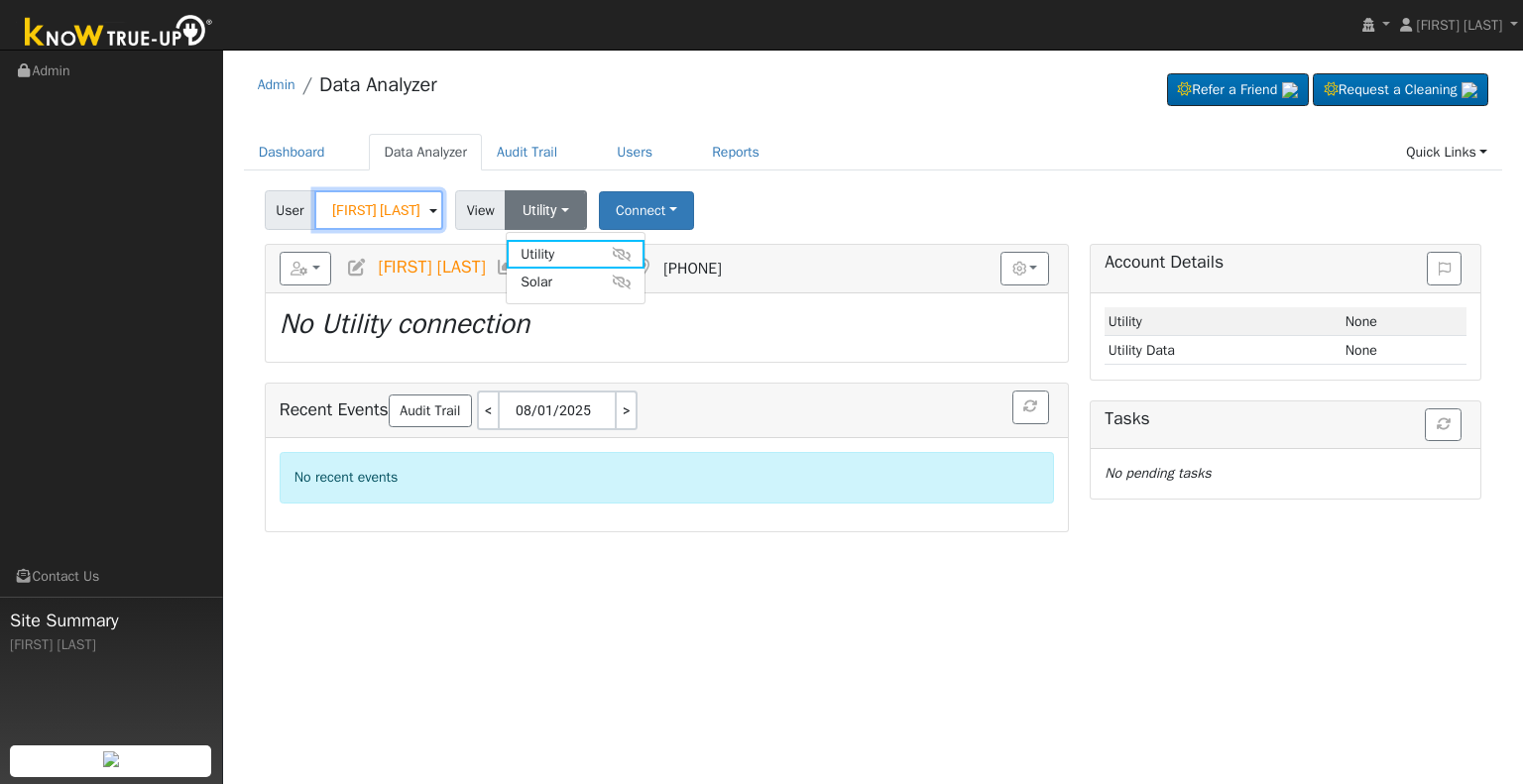 click on "[FIRST] [LAST]" at bounding box center [379, 210] 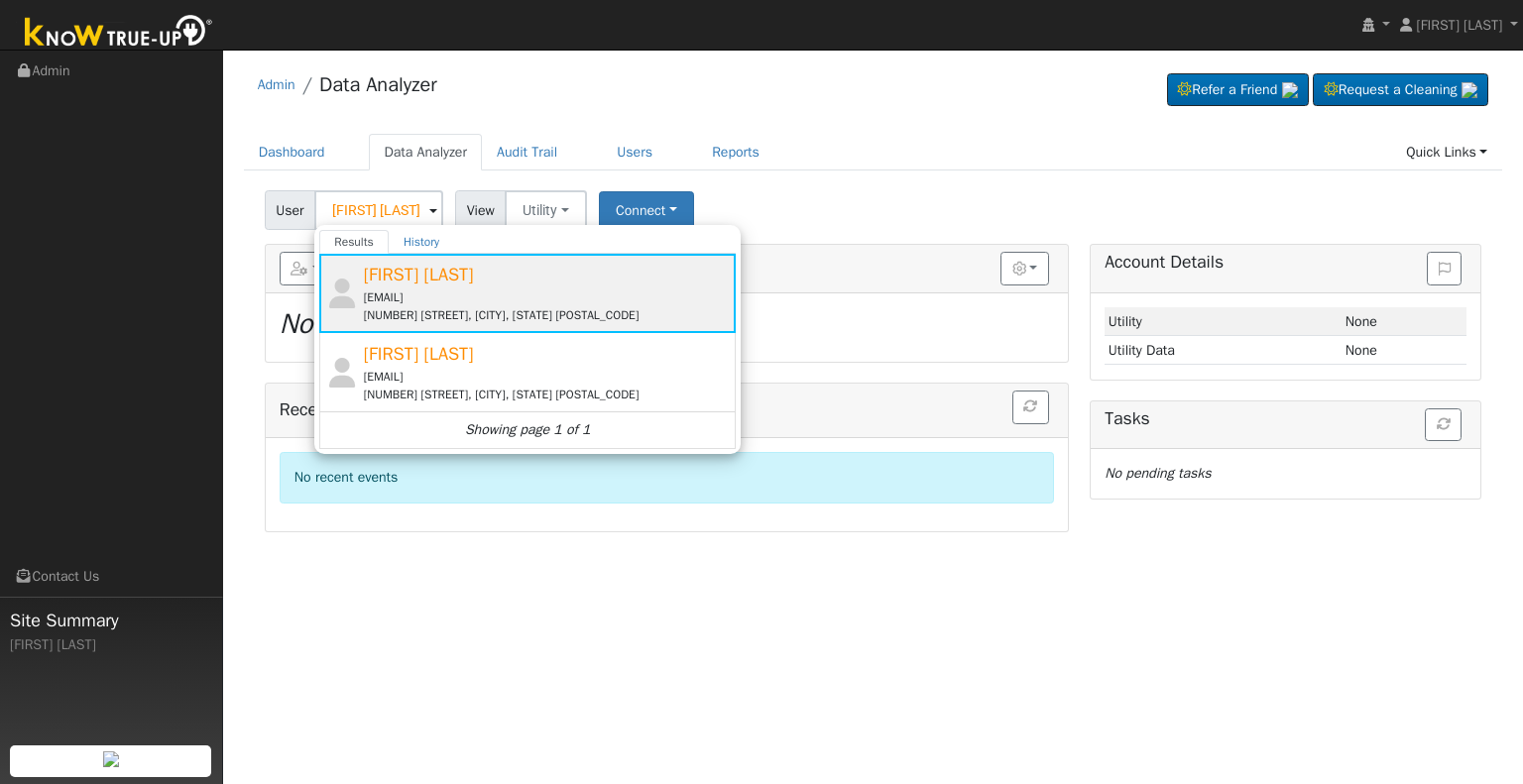 click on "[EMAIL]" at bounding box center (547, 297) 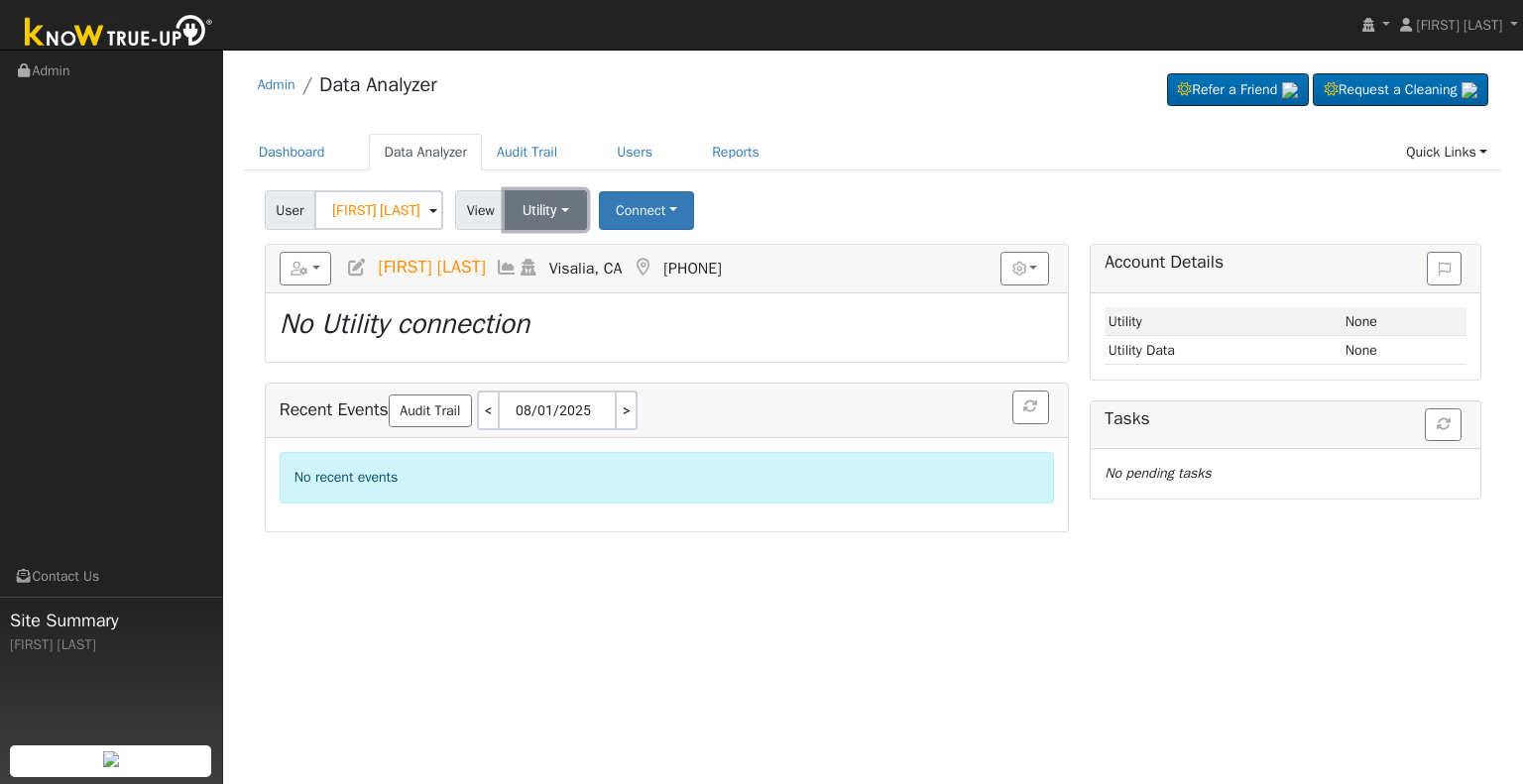 click on "Utility" at bounding box center [545, 210] 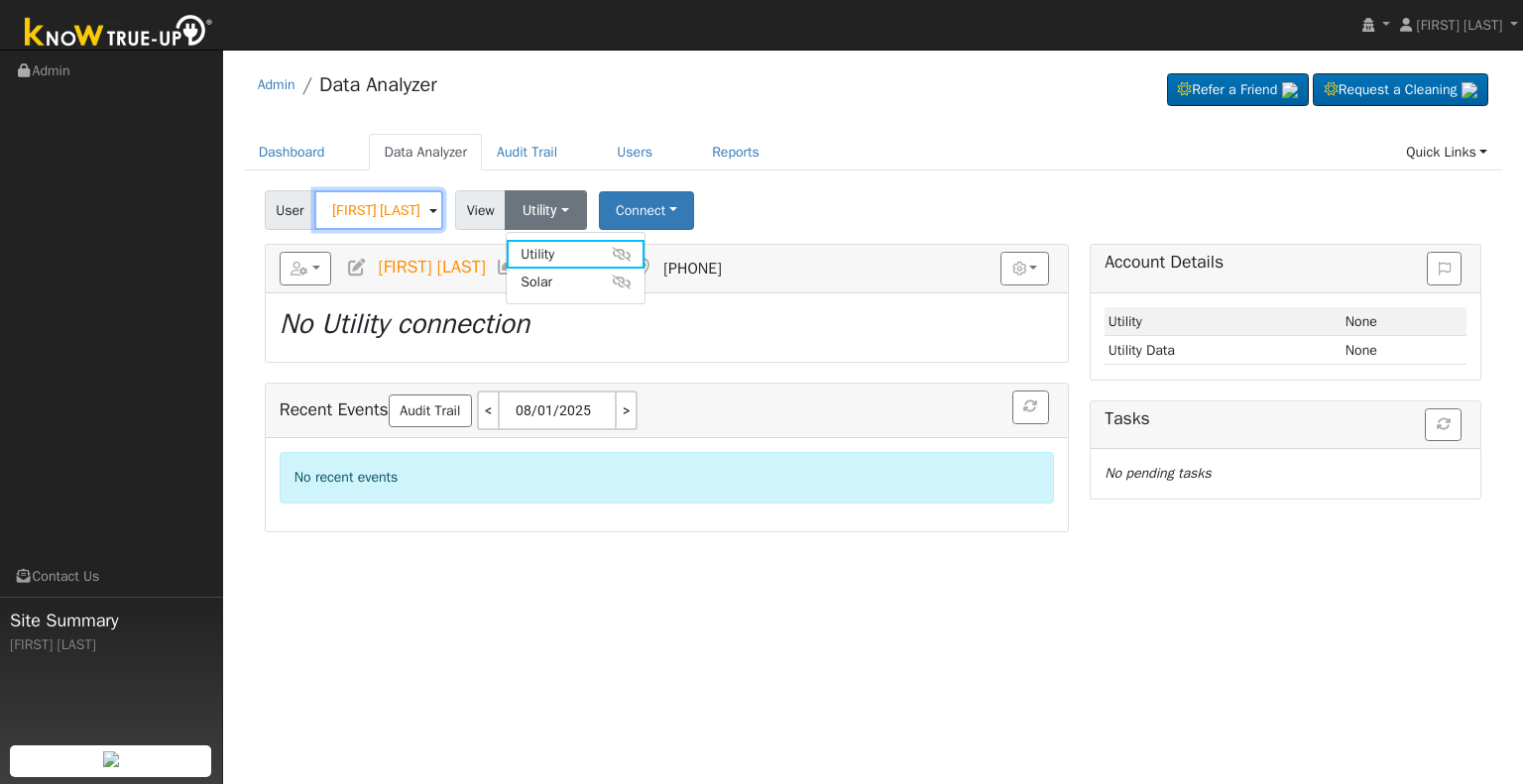click on "[FIRST] [LAST]" at bounding box center [379, 210] 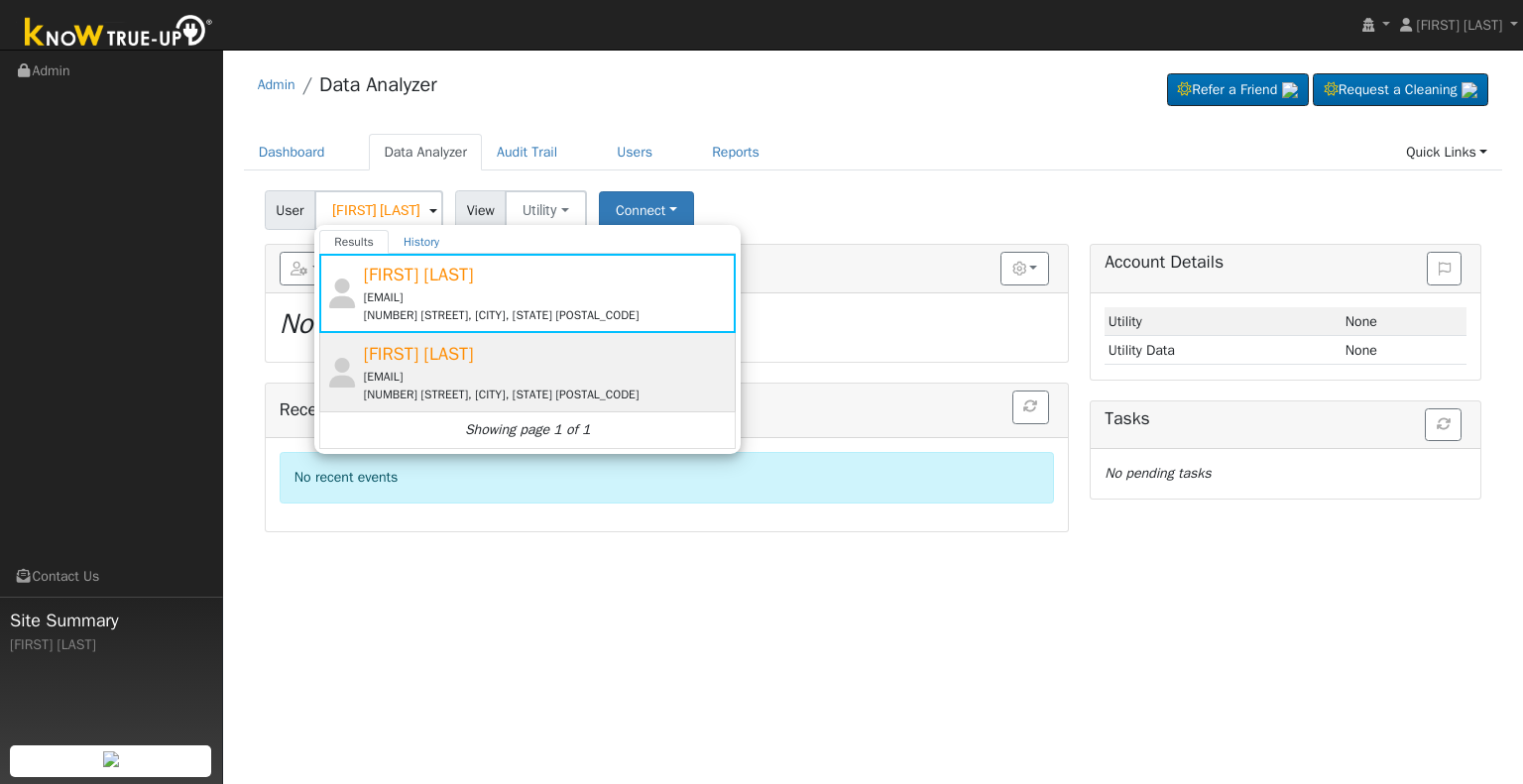 click on "[FIRST] [LAST]" at bounding box center (418, 354) 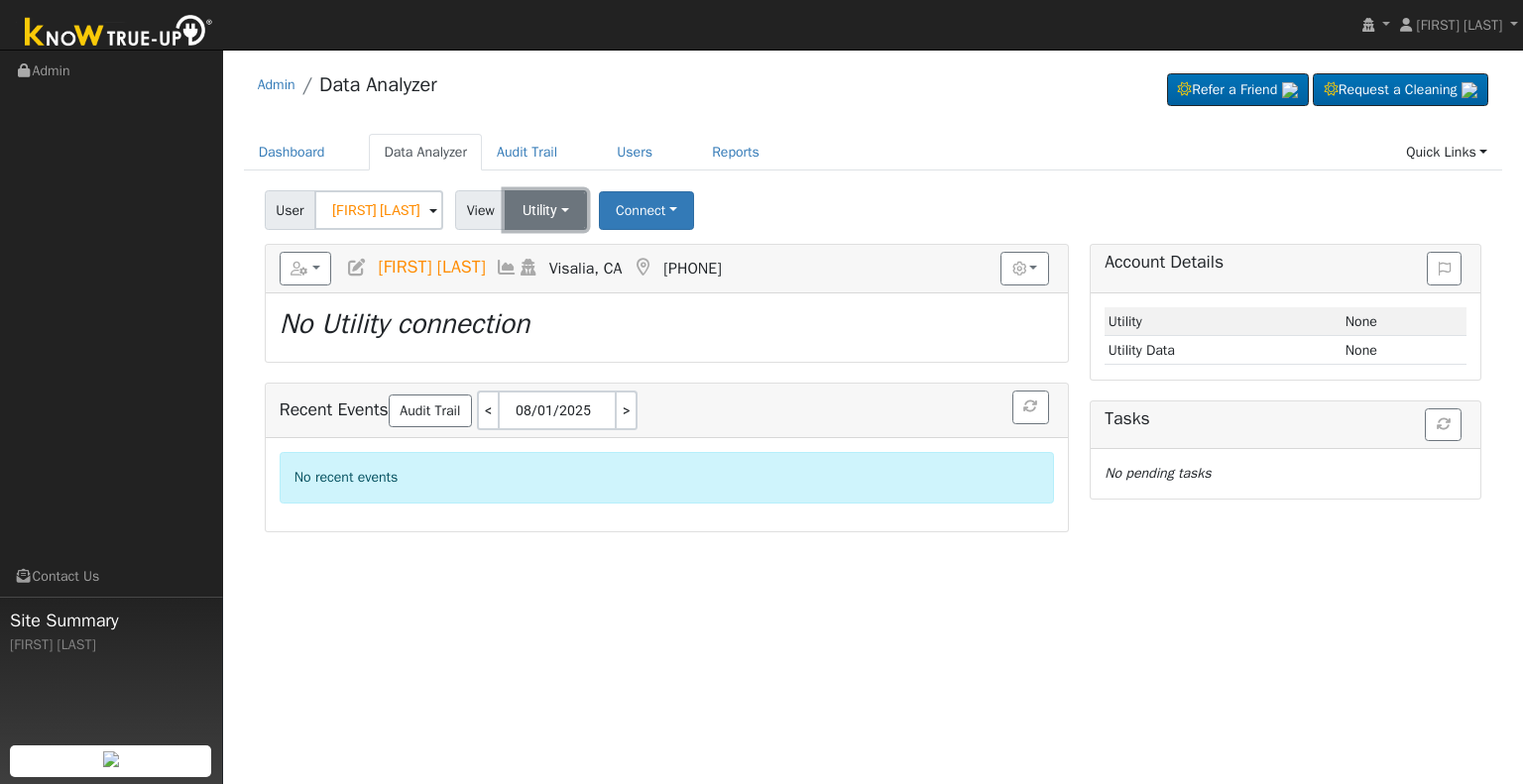 click on "Utility" at bounding box center [545, 210] 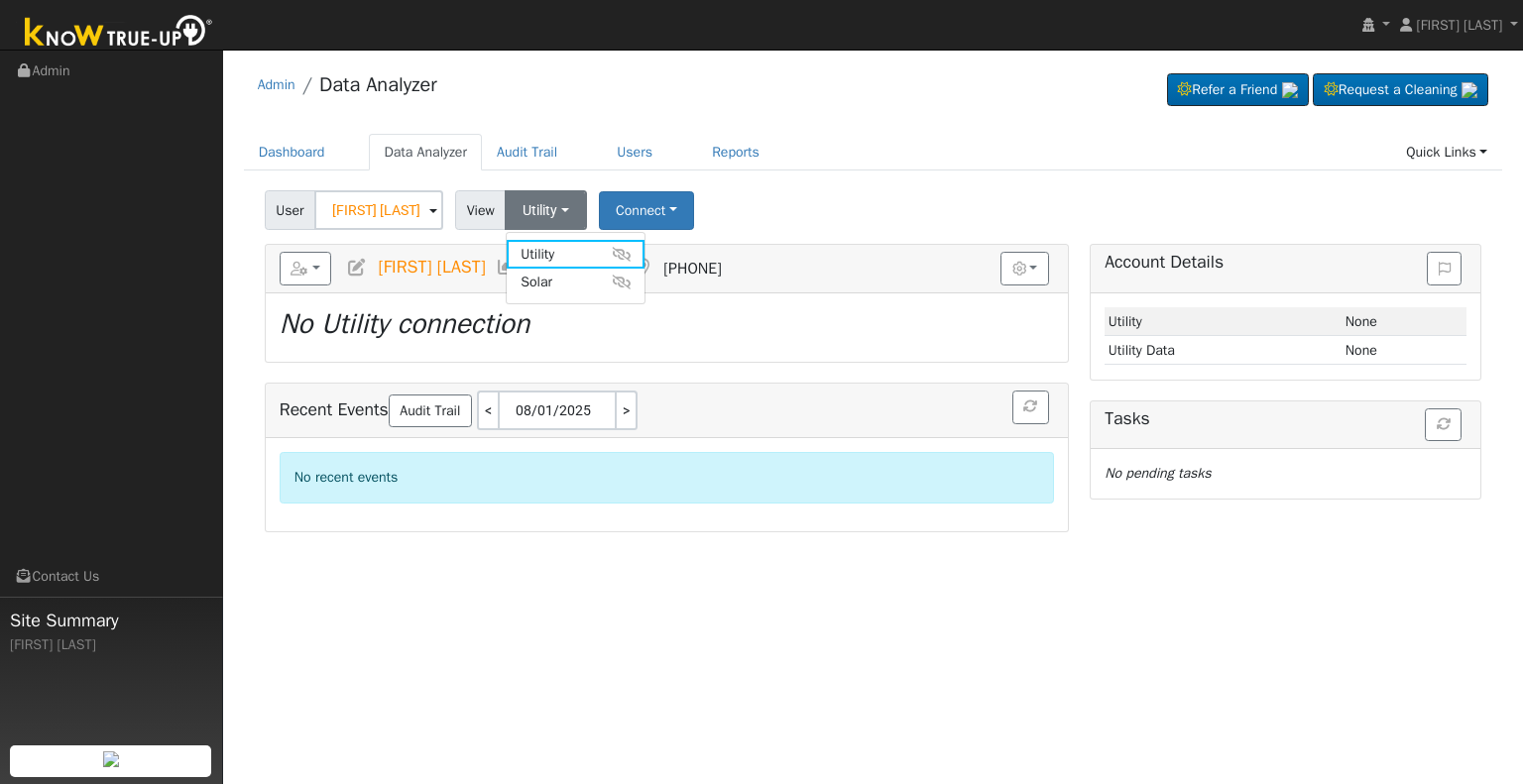 click at bounding box center (357, 268) 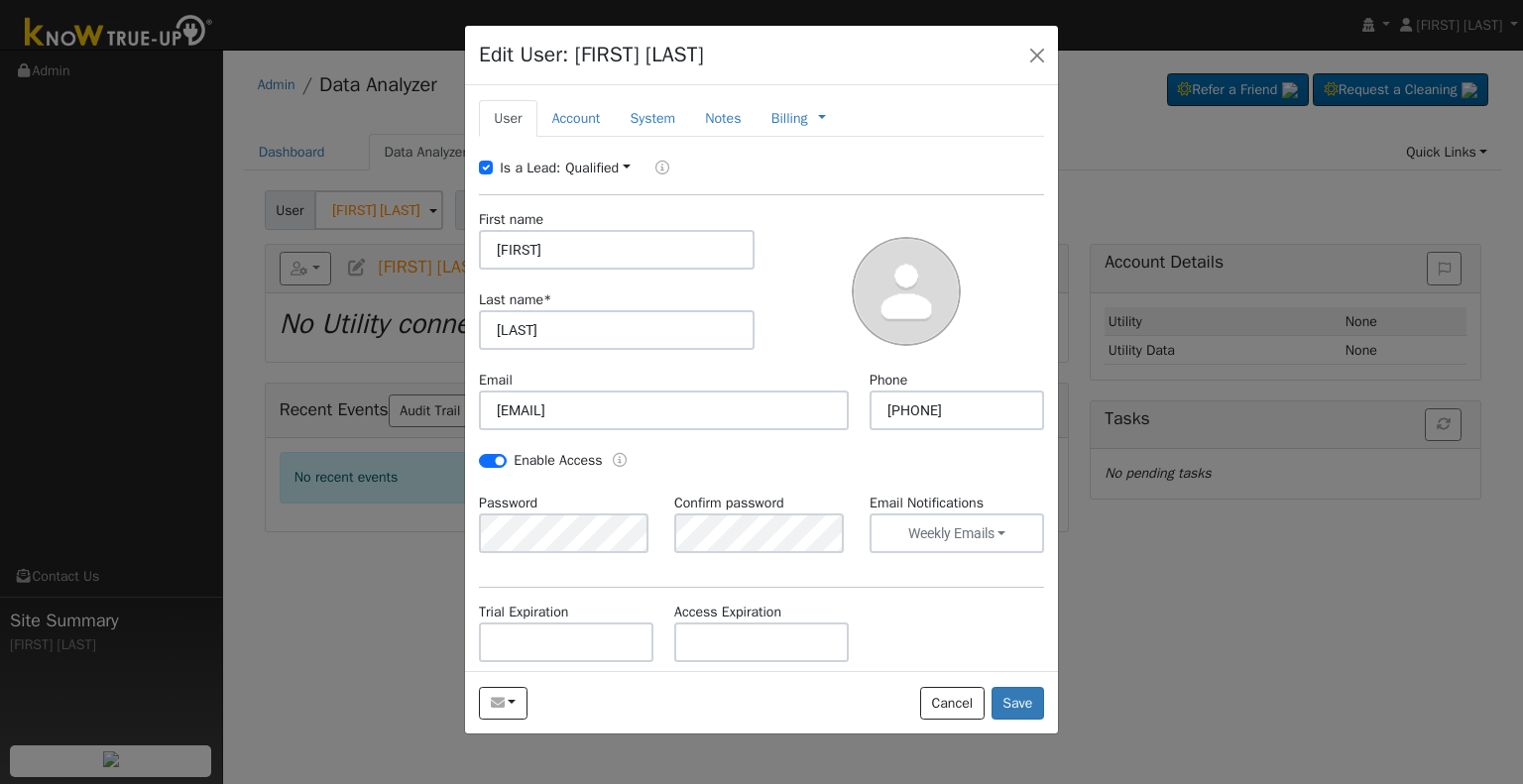 click on "Is a Lead:" at bounding box center [529, 168] 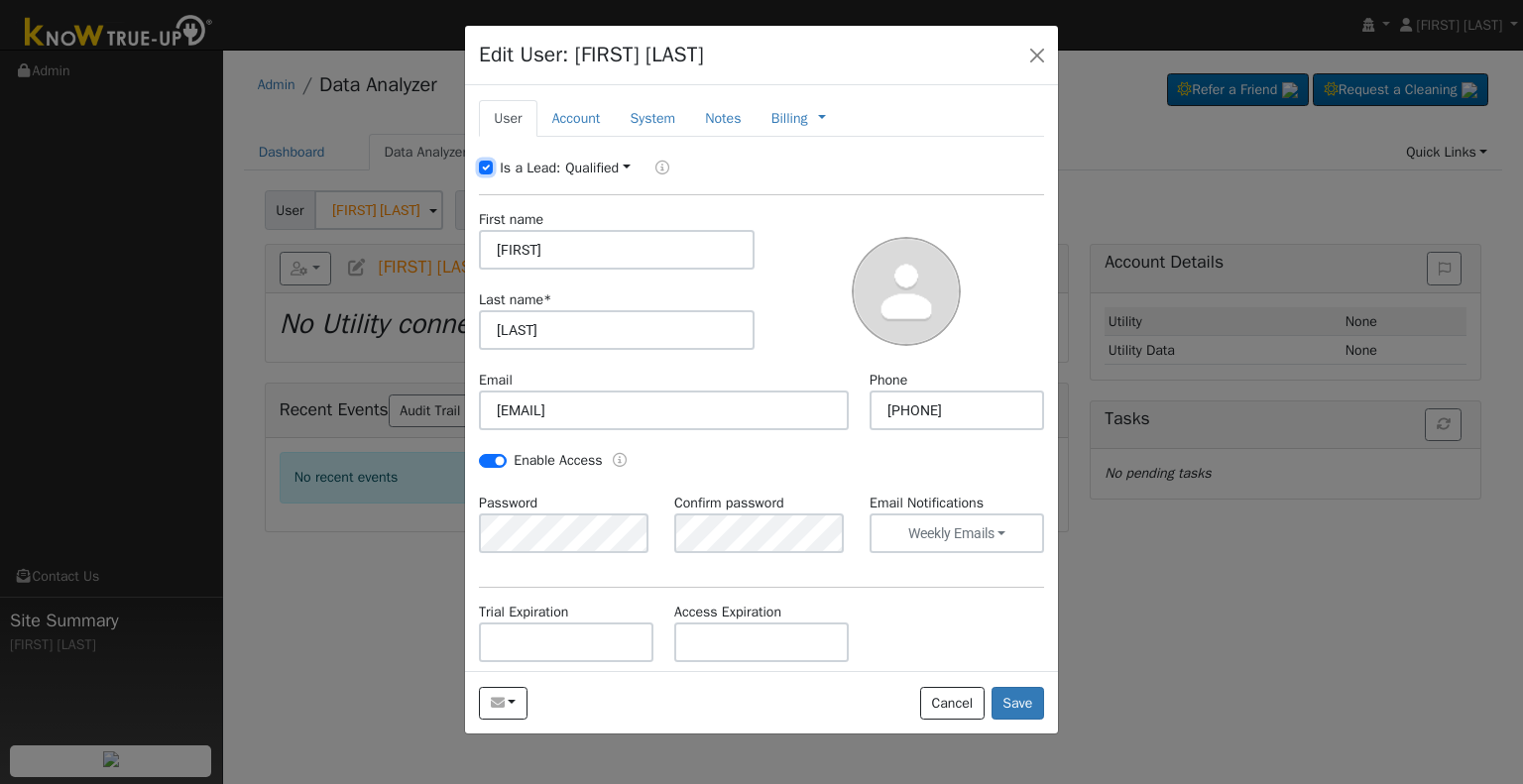 checkbox on "false" 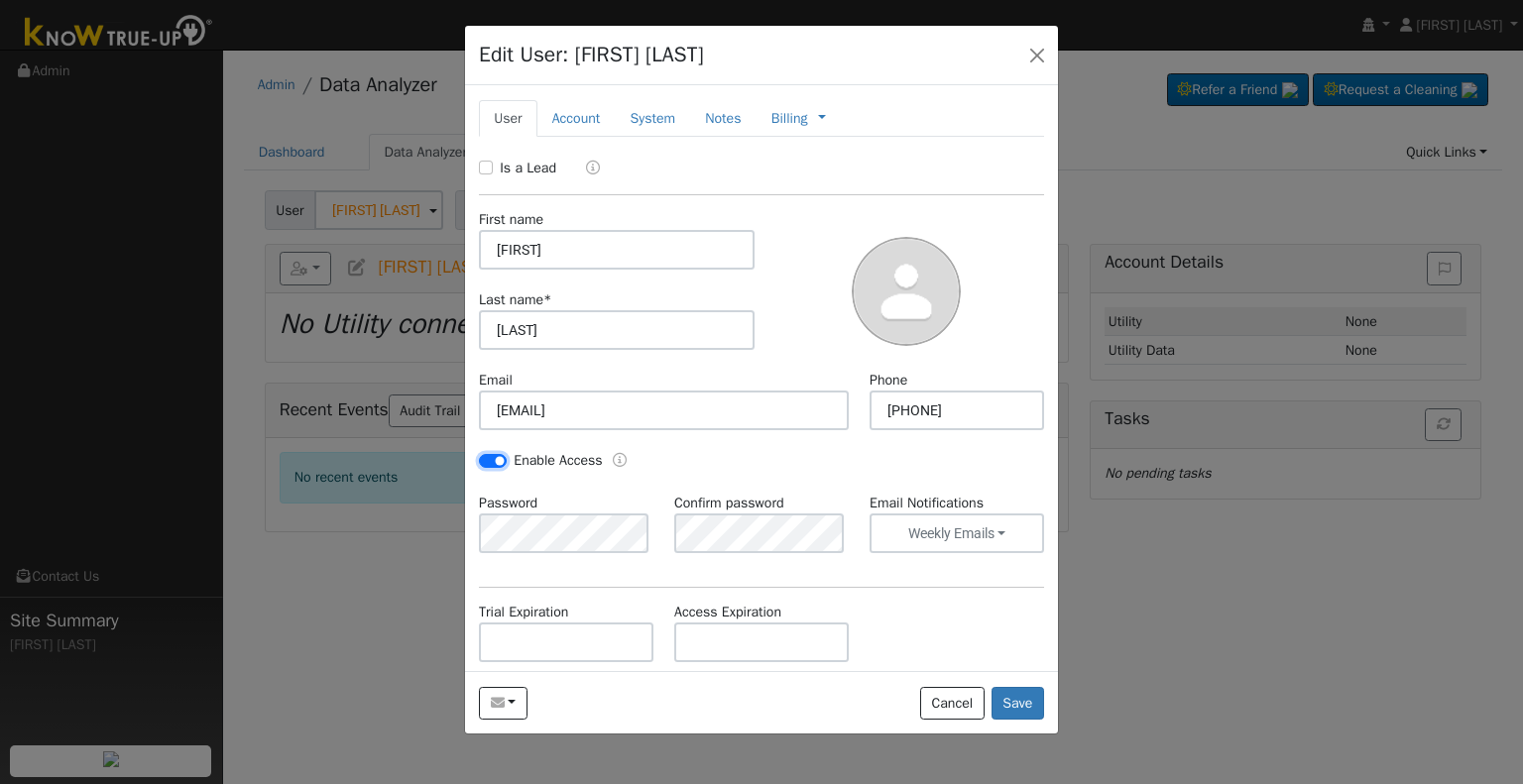 click on "Enable Access" at bounding box center [493, 461] 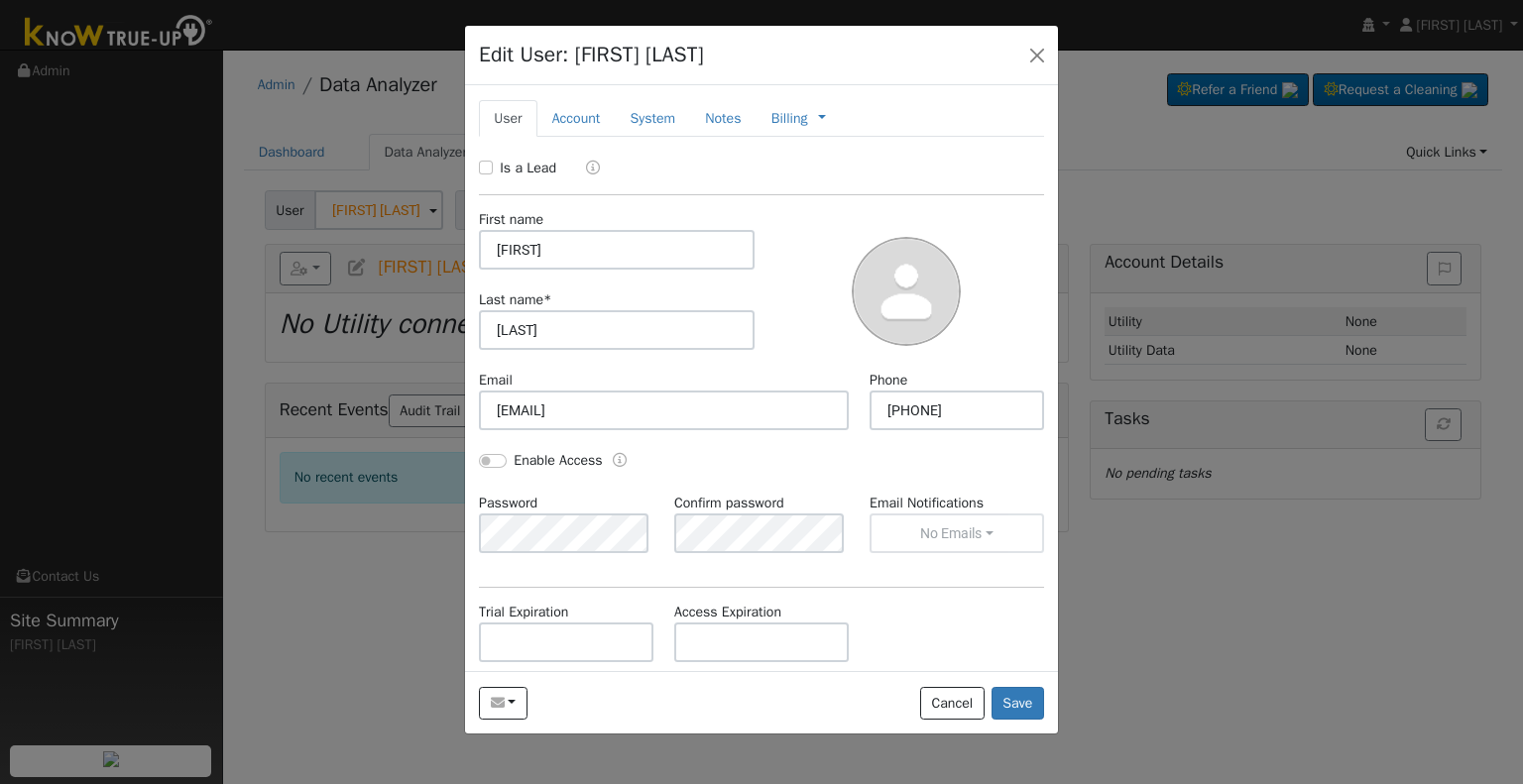 click on "Enable Access" at bounding box center [615, 461] 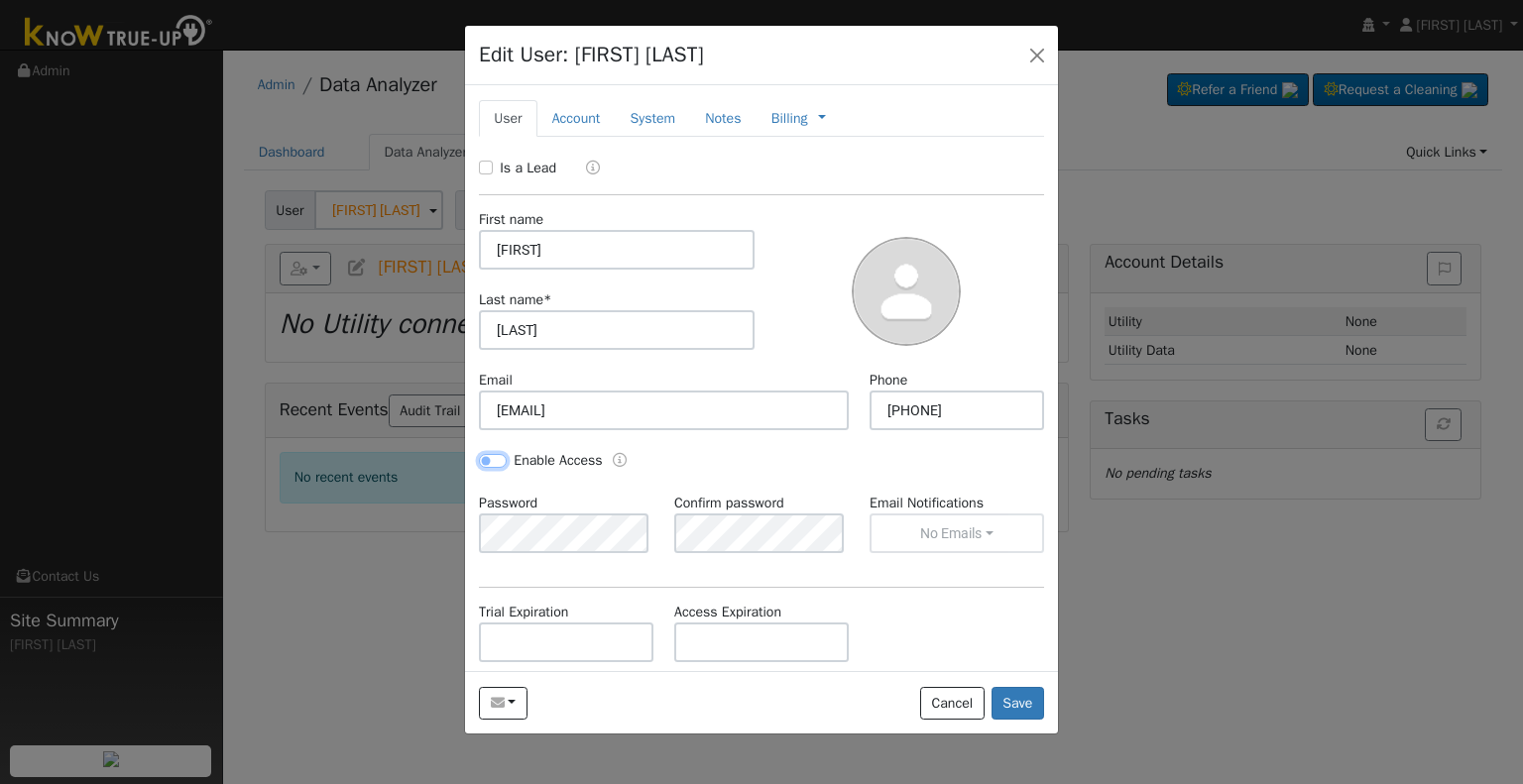 click on "Enable Access" at bounding box center (493, 461) 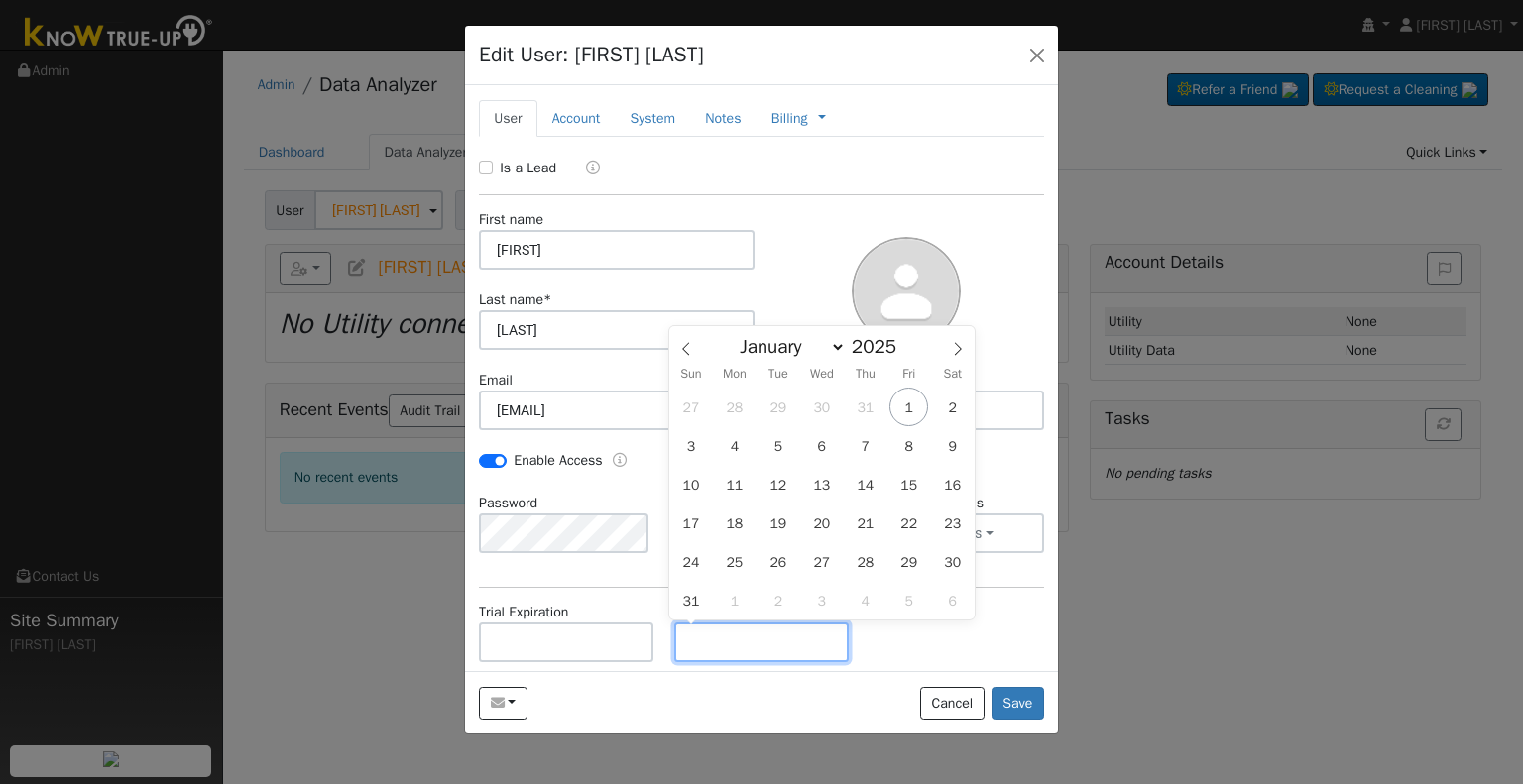 click at bounding box center (762, 642) 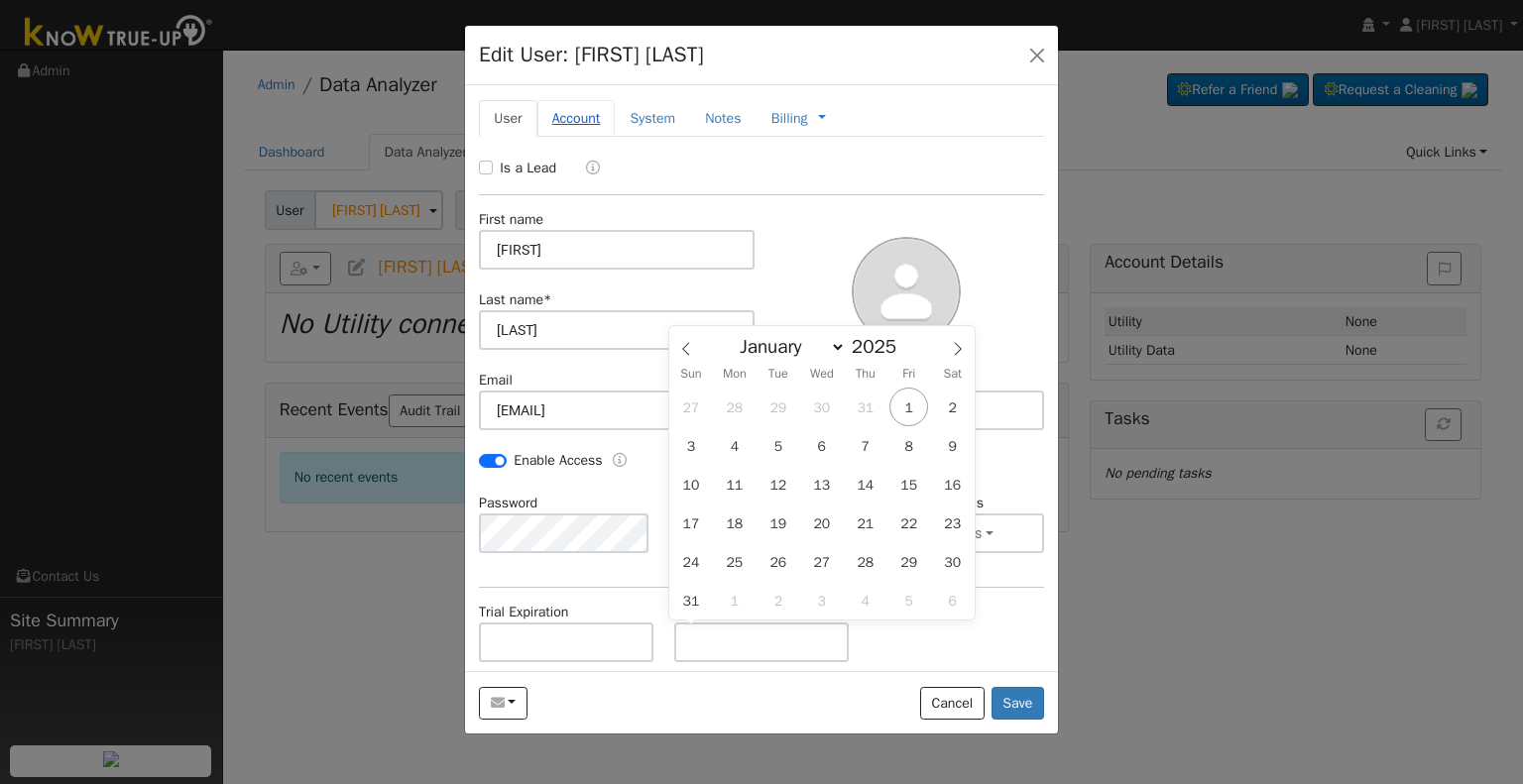 click on "Account" at bounding box center [576, 118] 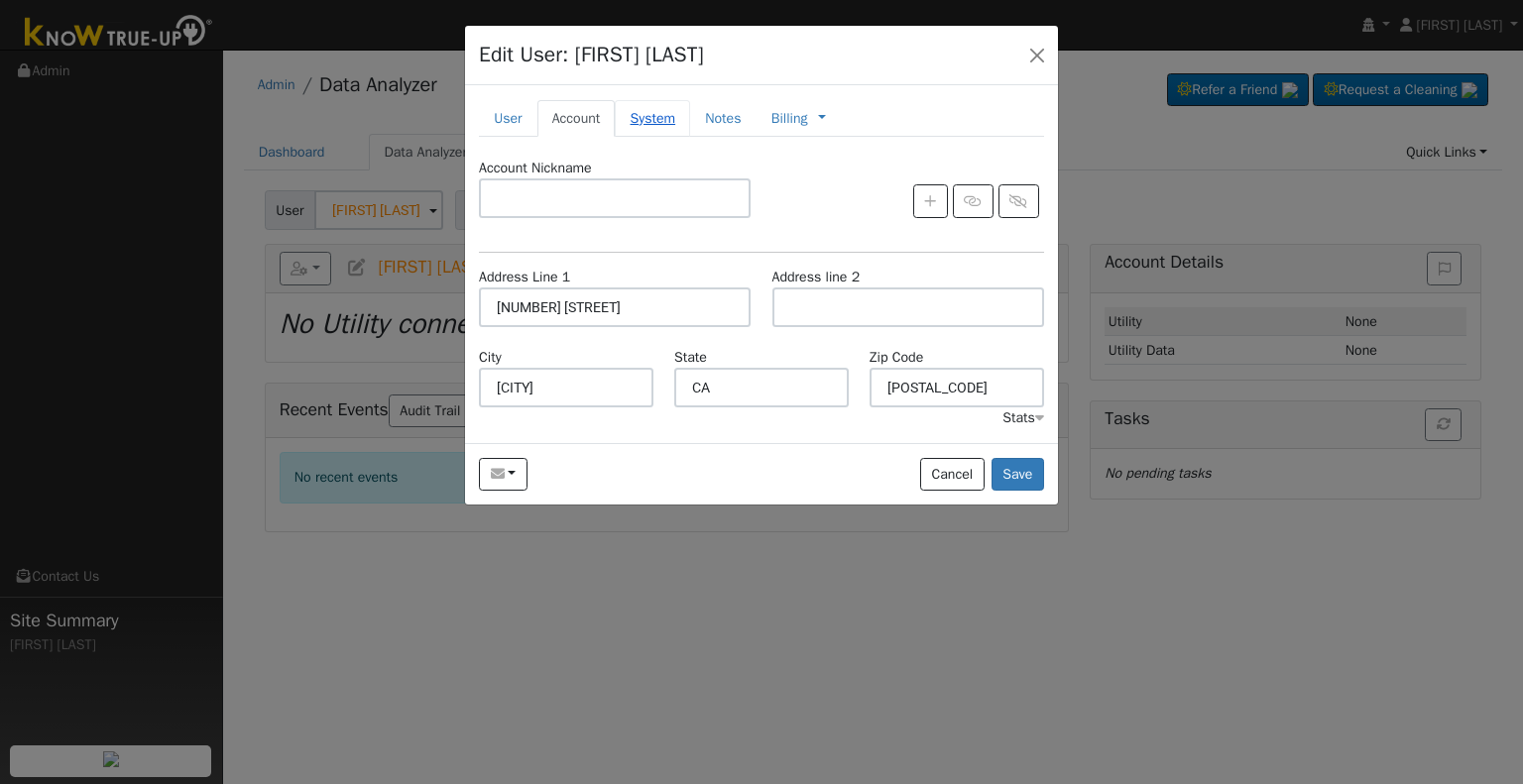 click on "System" at bounding box center (652, 118) 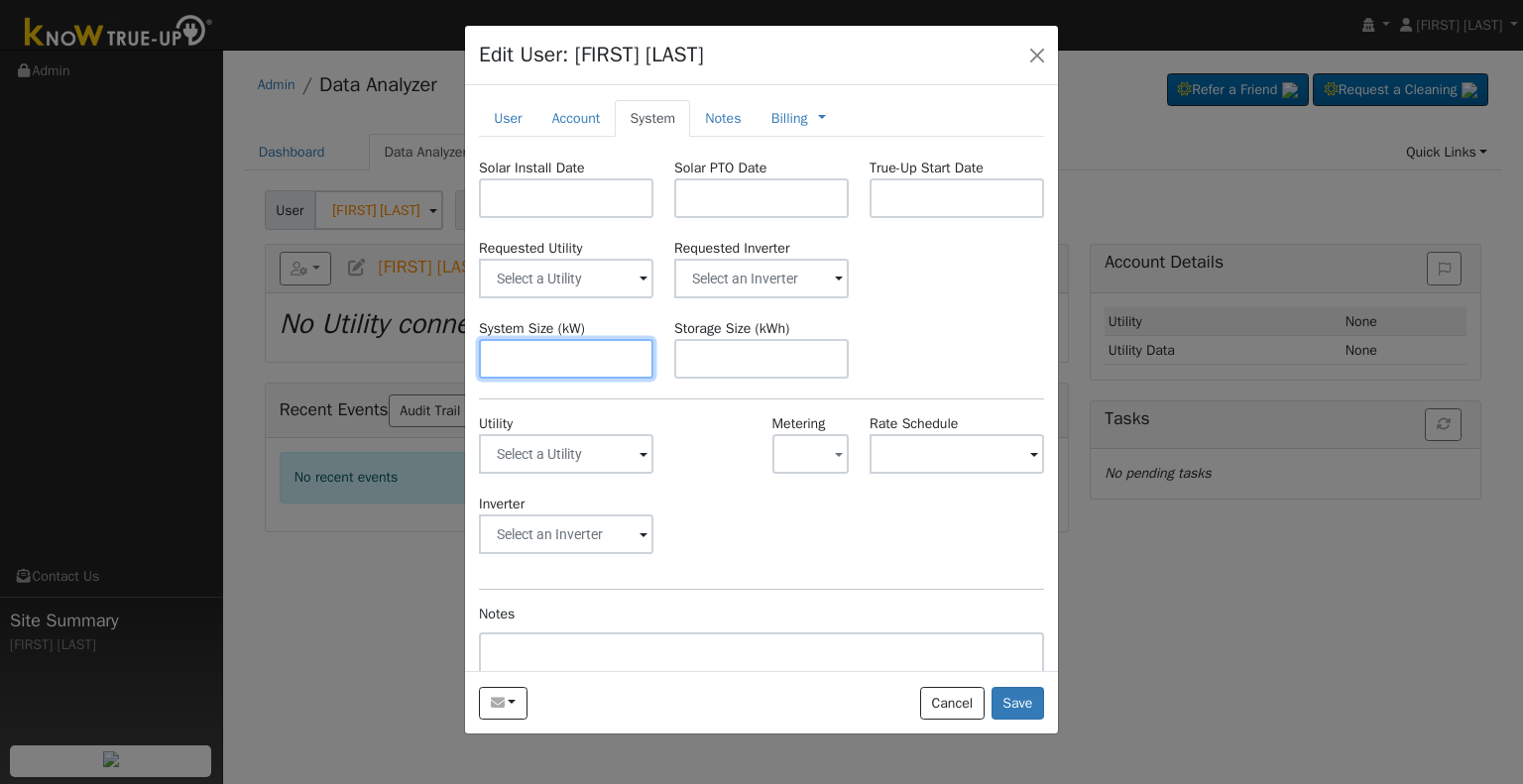 click at bounding box center (566, 359) 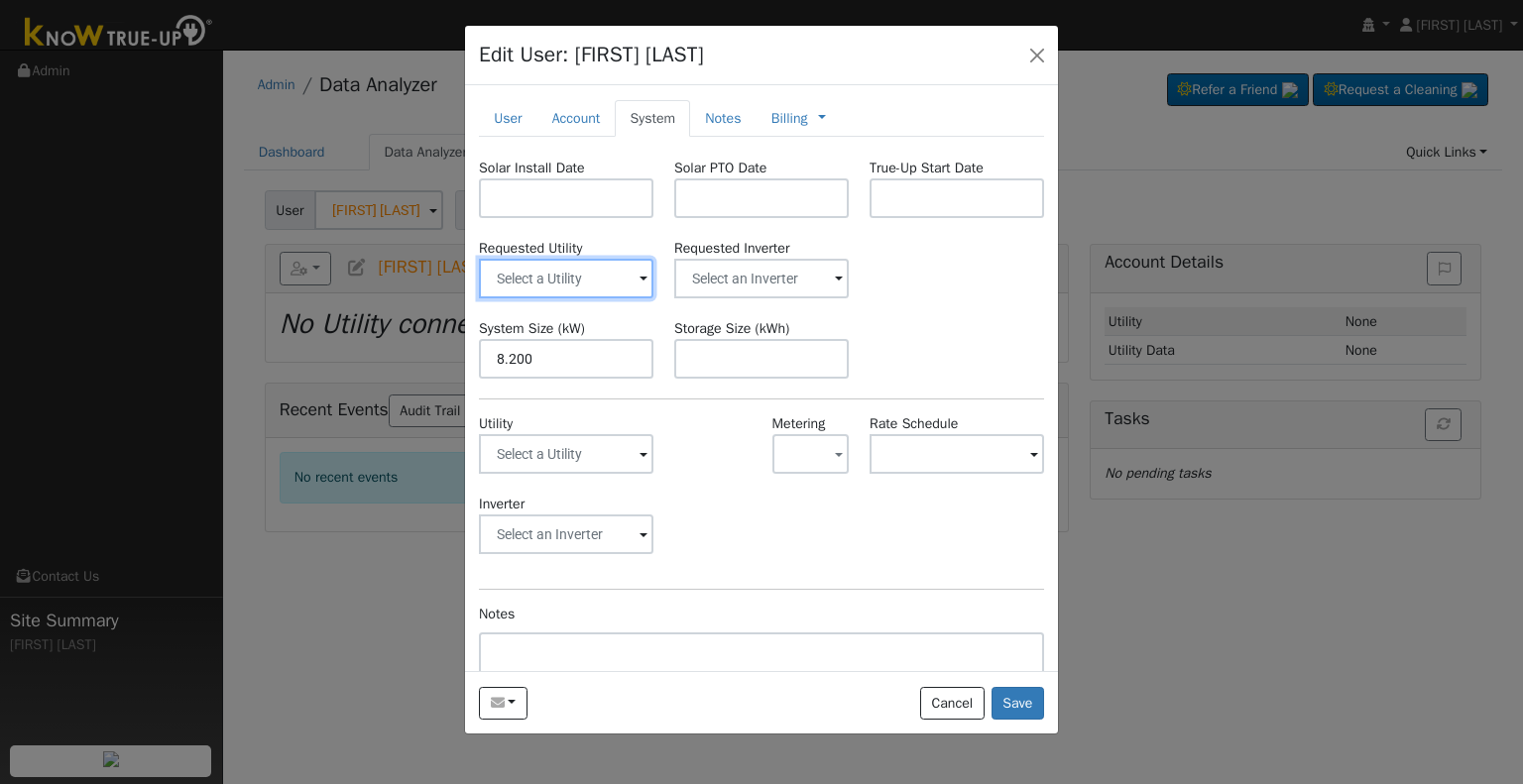 type on "8.2" 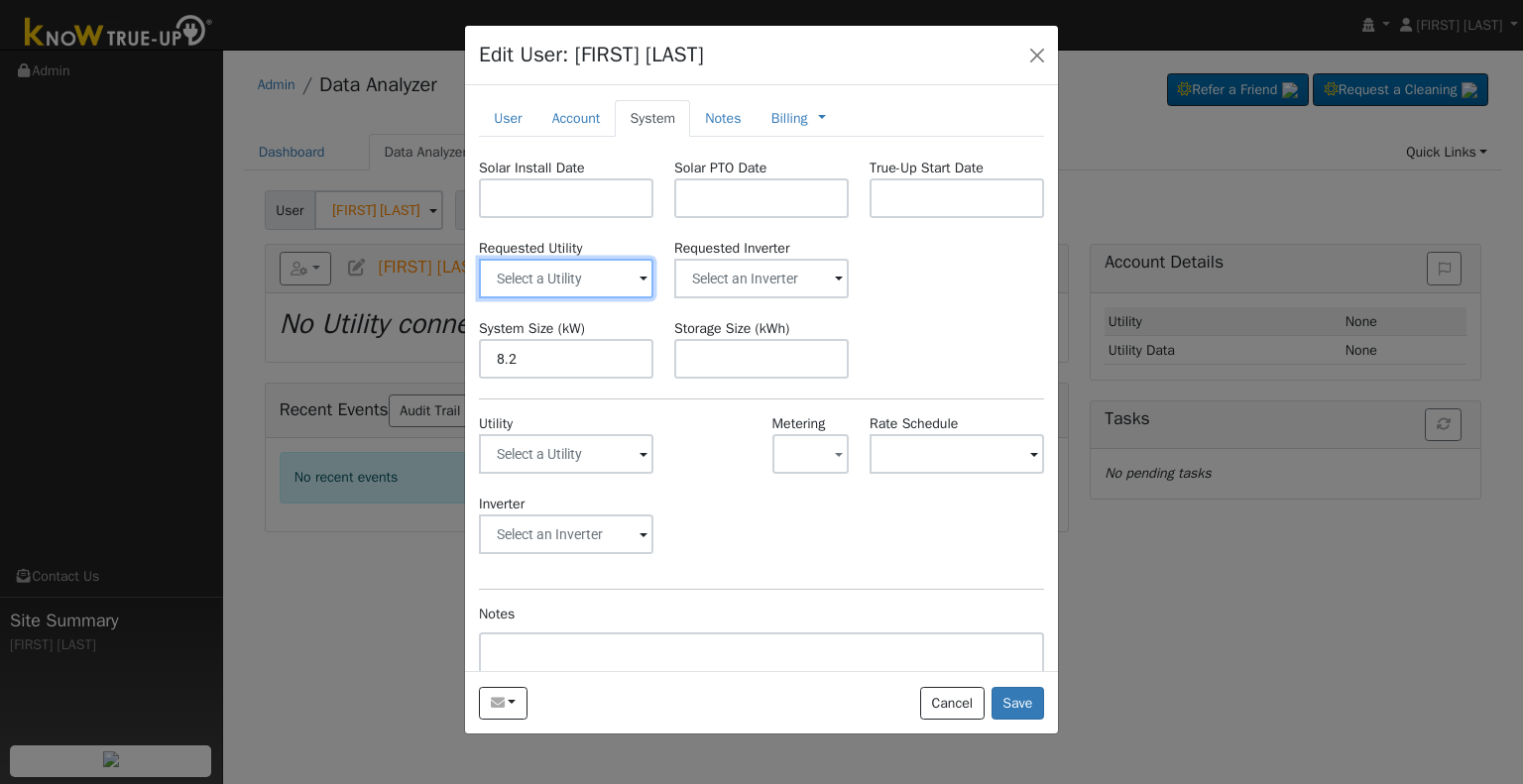 click at bounding box center (566, 279) 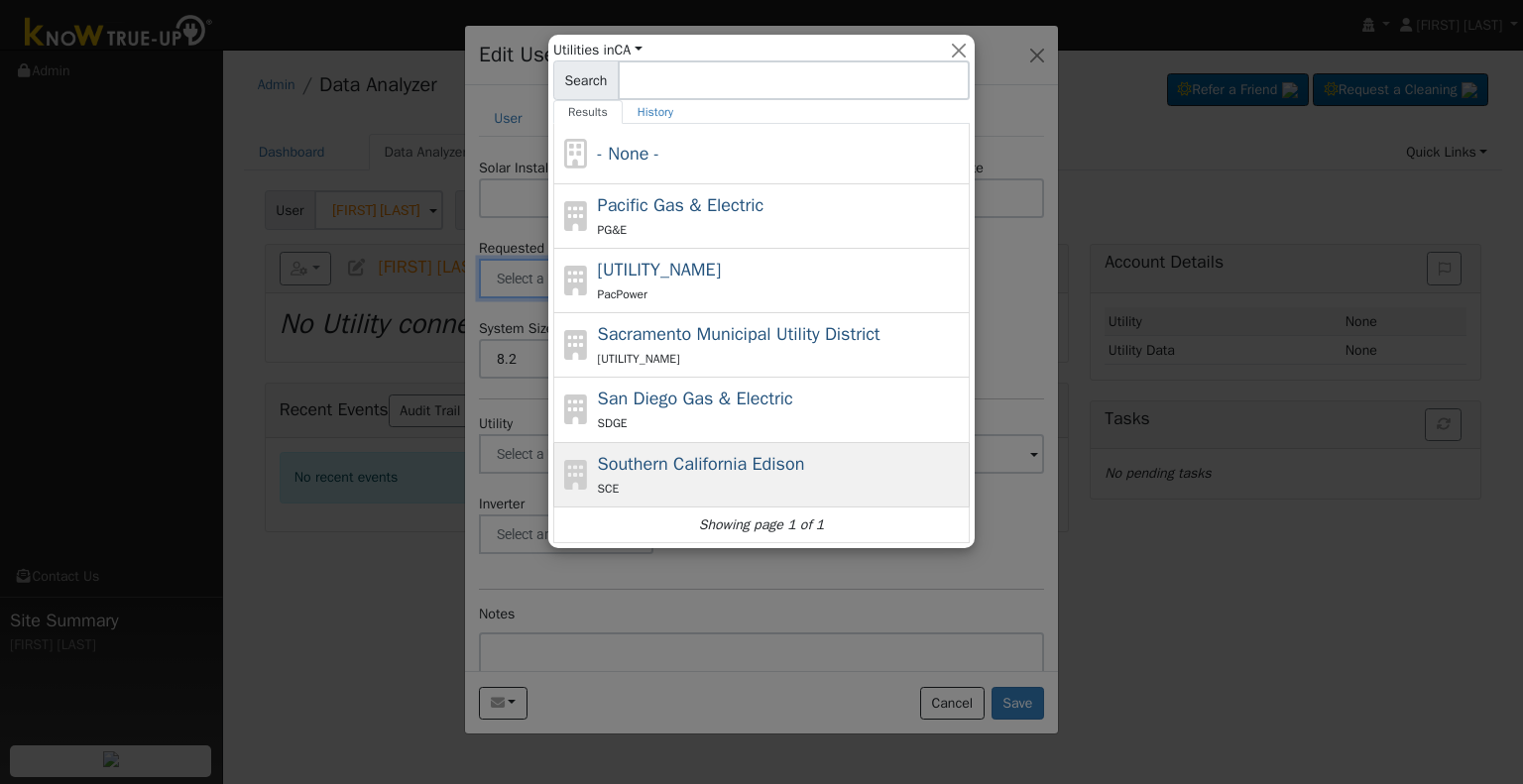 click on "Southern California Edison SCE" at bounding box center (781, 475) 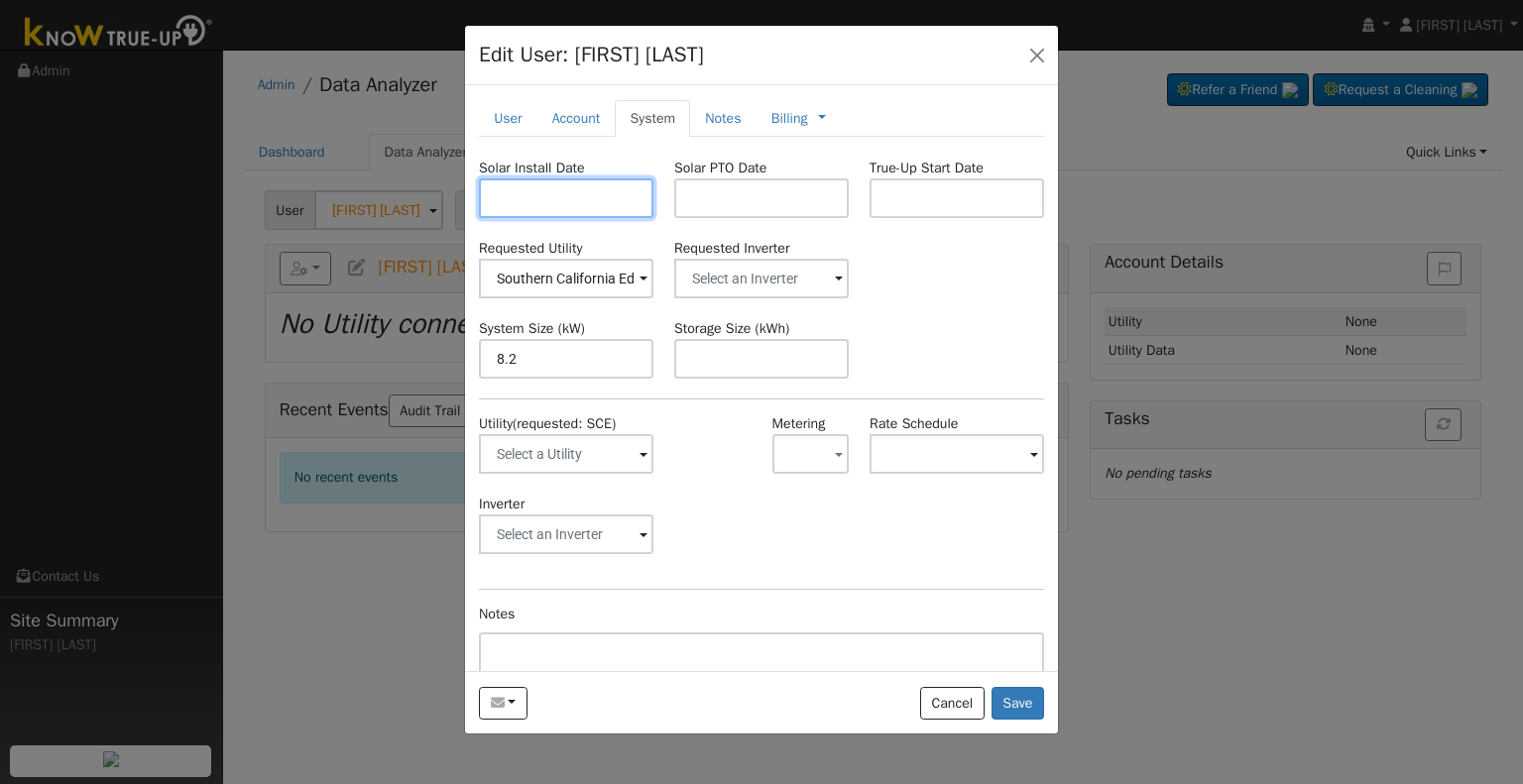 click at bounding box center [566, 198] 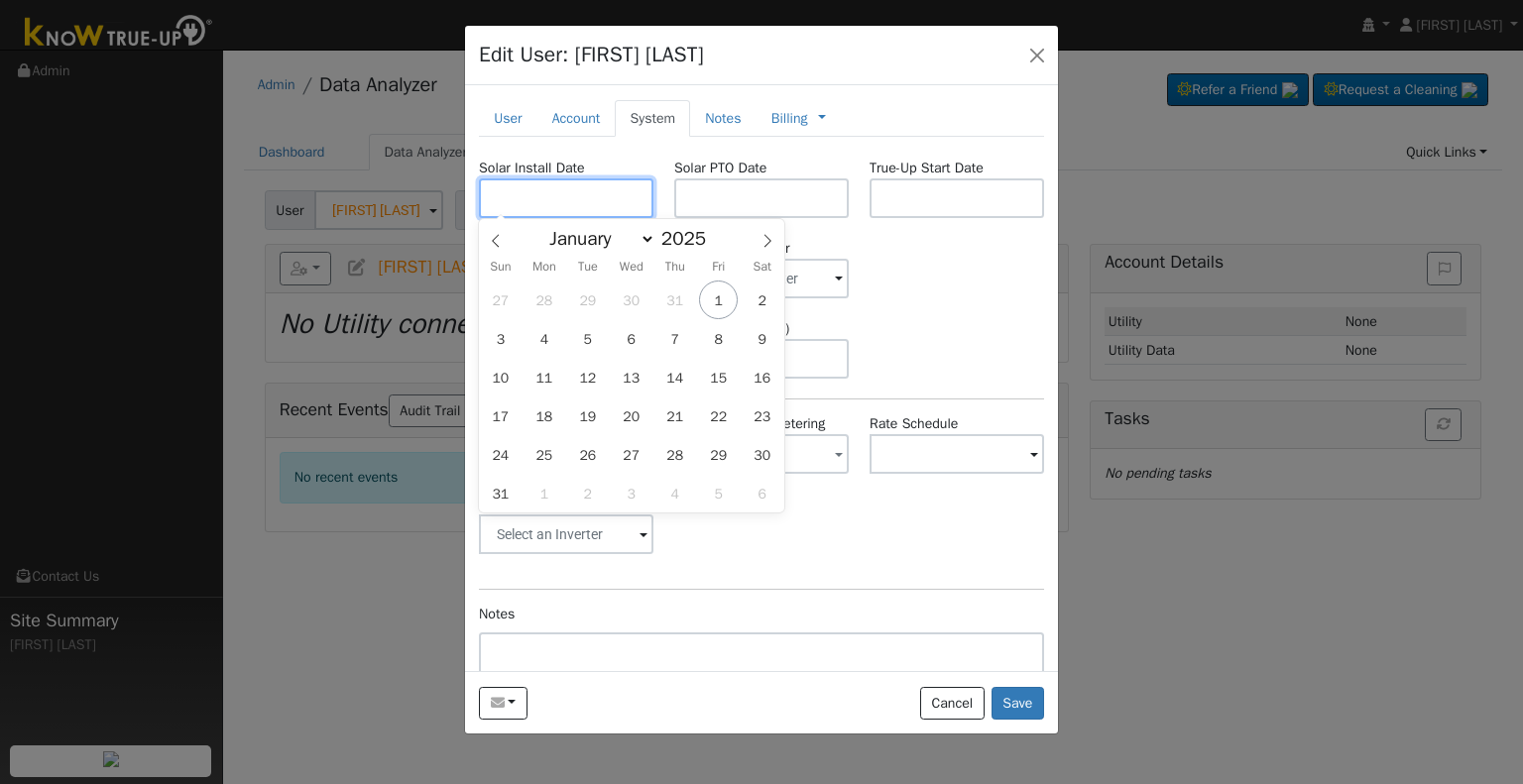 click at bounding box center (566, 198) 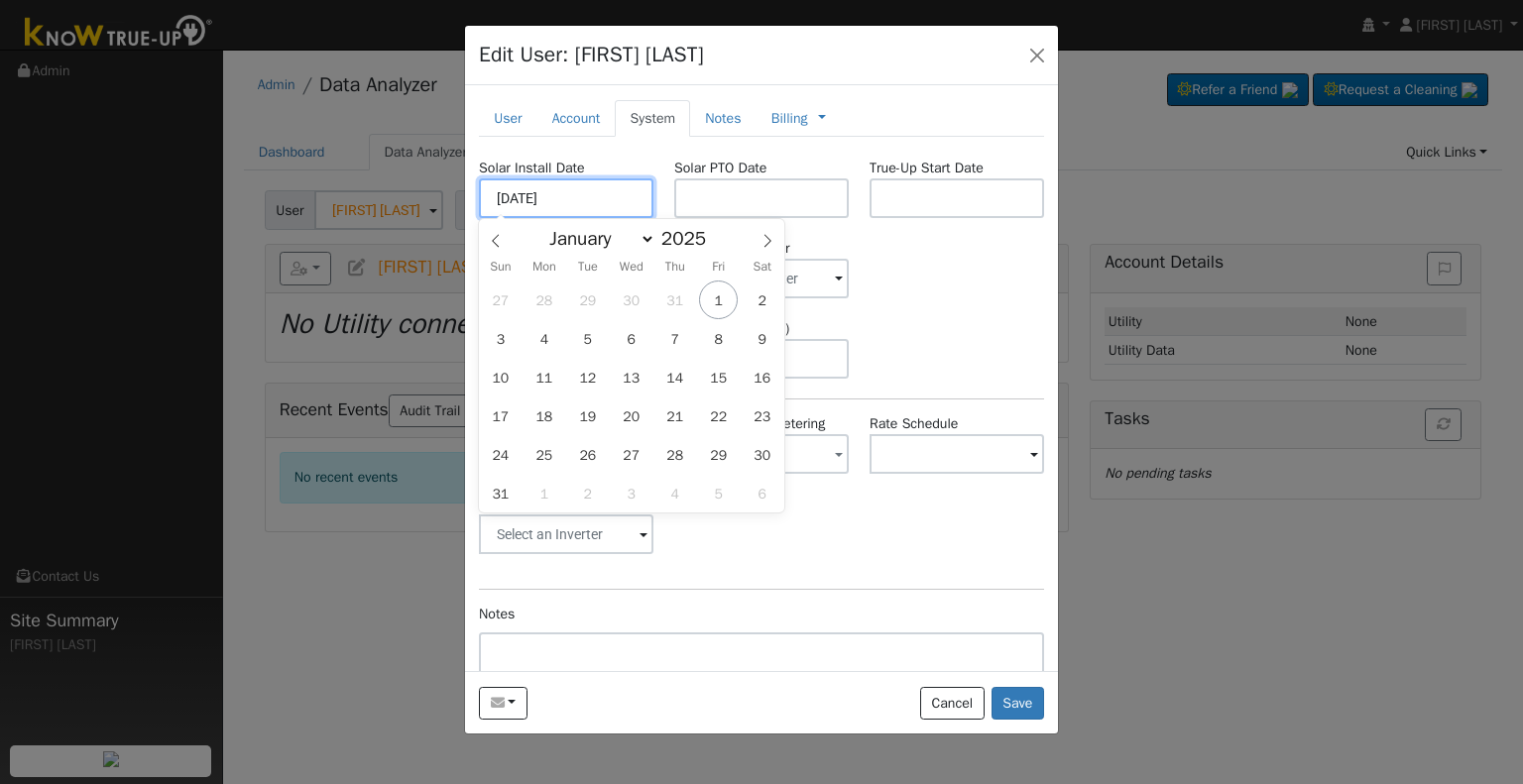 type on "[DATE]" 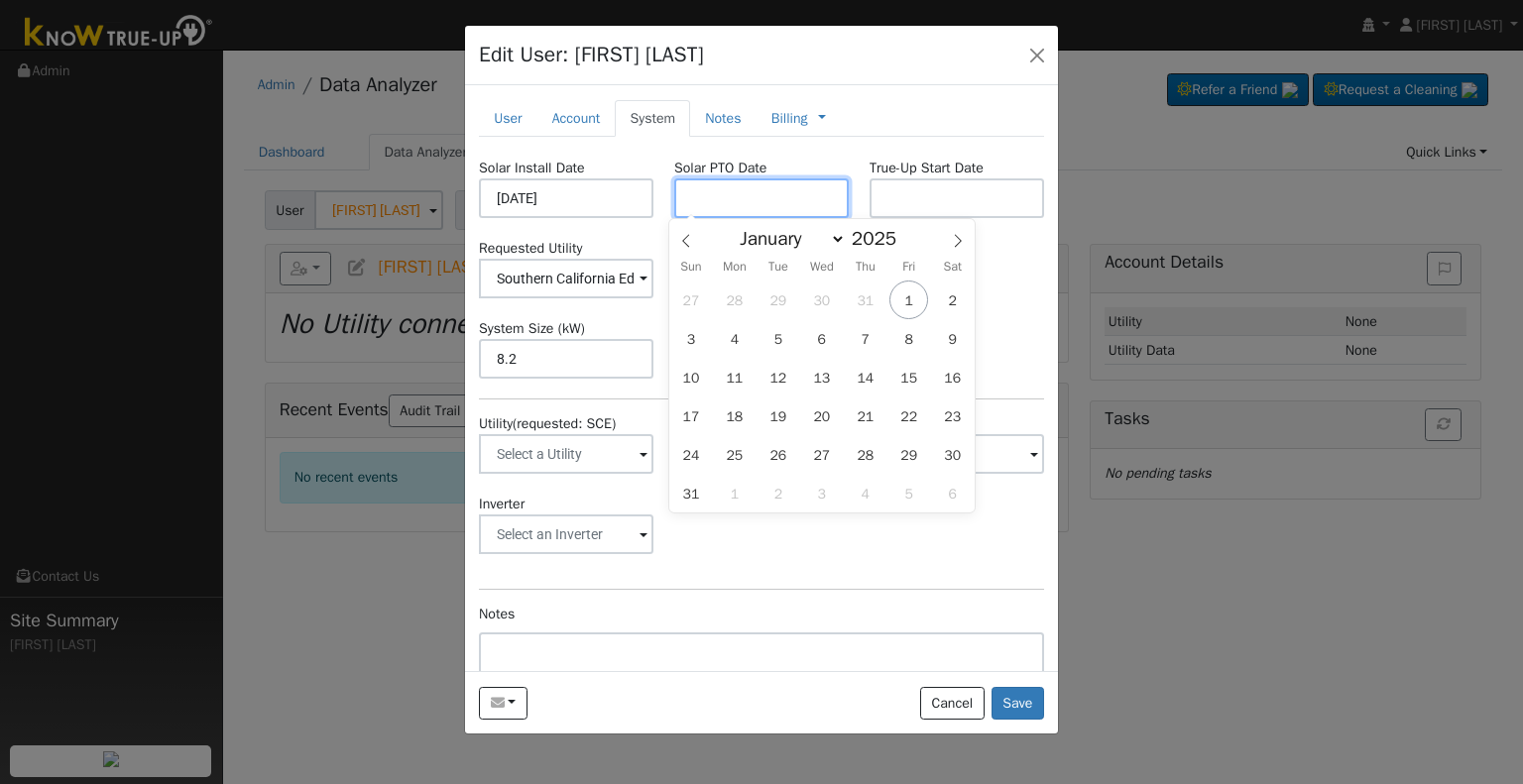 click at bounding box center (762, 198) 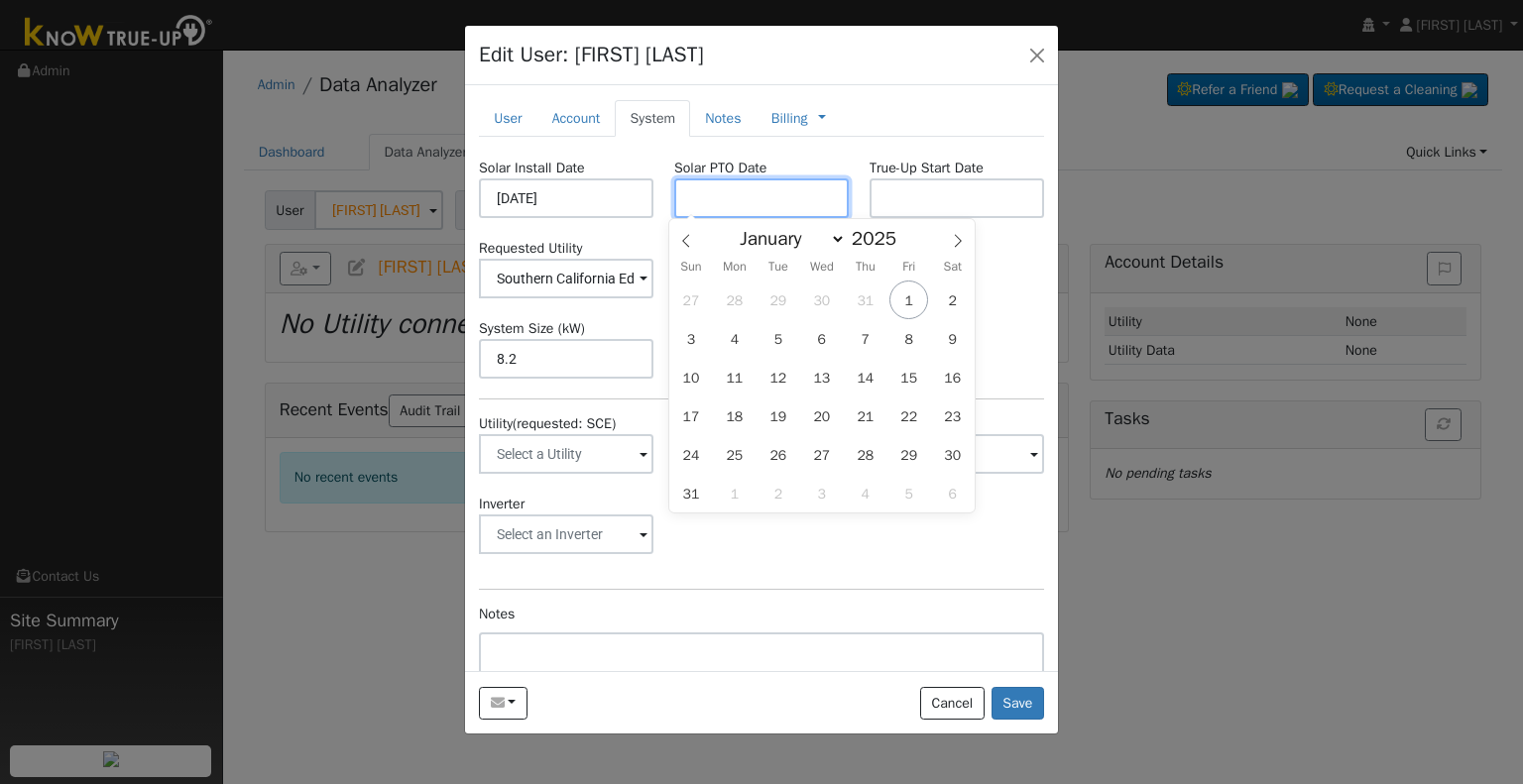 click at bounding box center [762, 198] 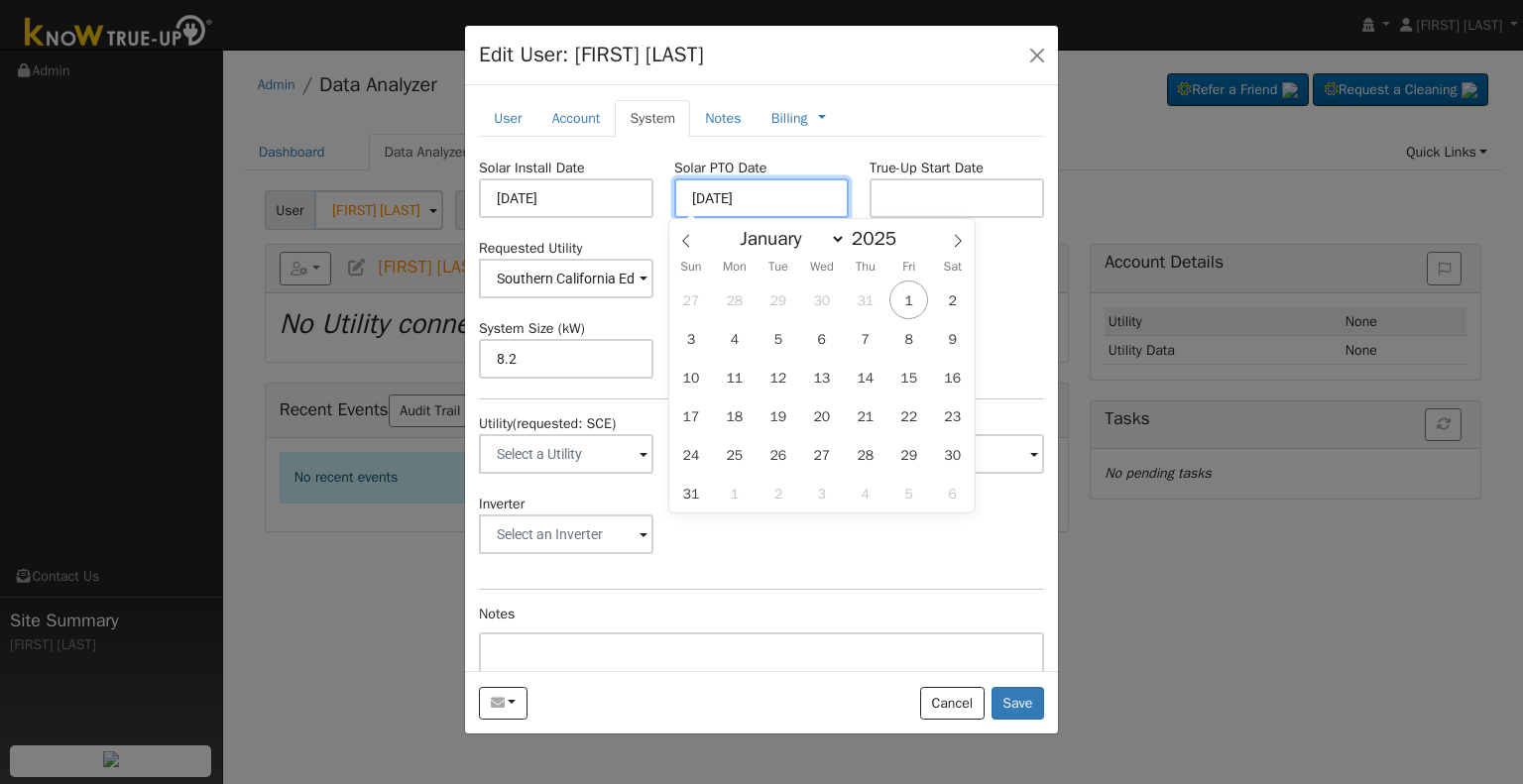 type on "08/02/2025" 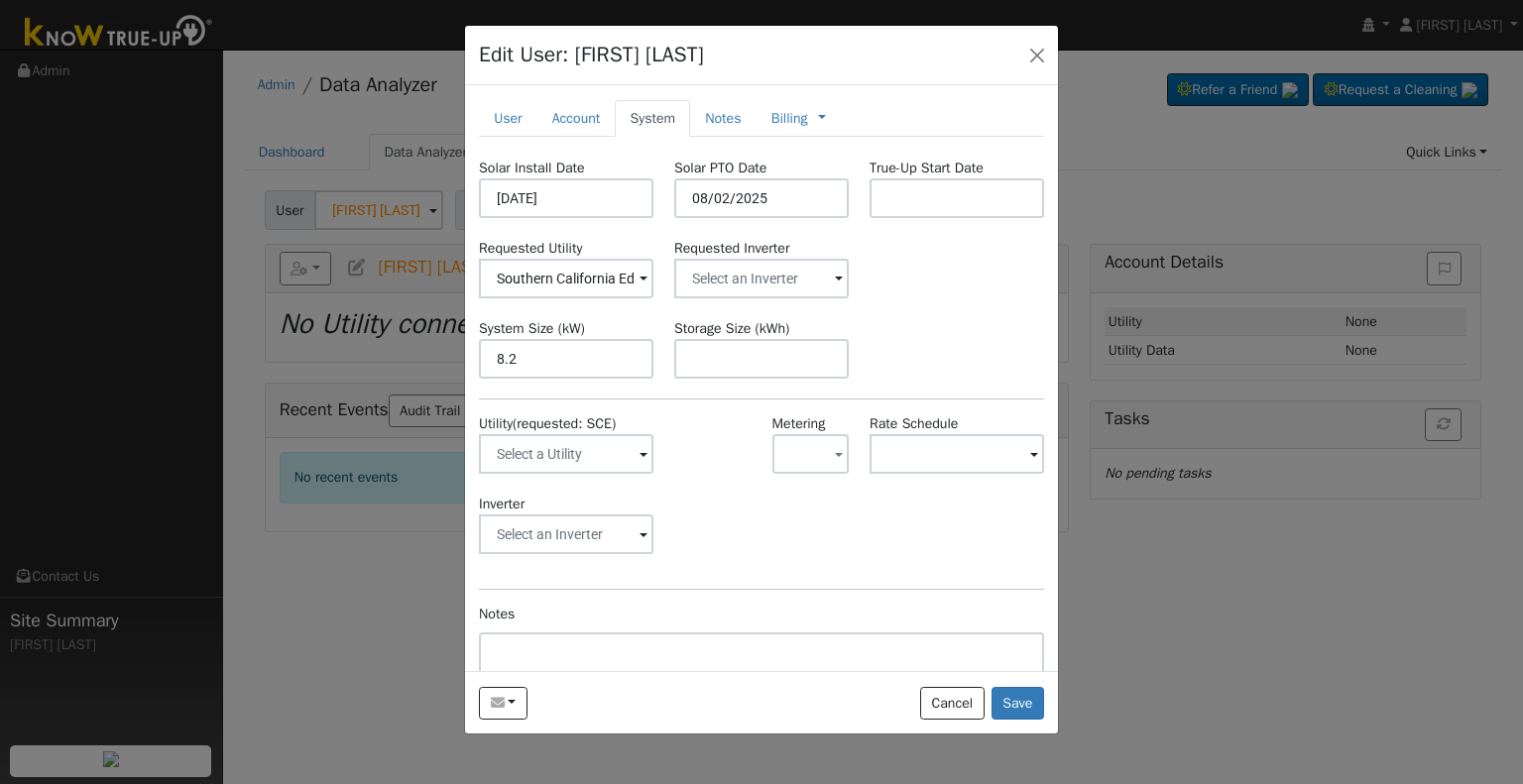 click on "Solar Install Date [DATE] Solar PTO Date [DATE] True-Up Start Date Requested Utility [UTILITY_NAME] Requested Inverter System Size (kW) 8.2 Storage Size (kWh) Utility (requested: [UTILITY_NAME]) Metering - None - NEM NBT Rate Schedule Inverter Disconnecting . Do you also want to delete all of the data? - Delete data if disconnecting or connecting to different data. - Keep data if reconnecting to same data. Be careful: this cannot be undone. Cancel No Yes Notes" at bounding box center (762, 469) 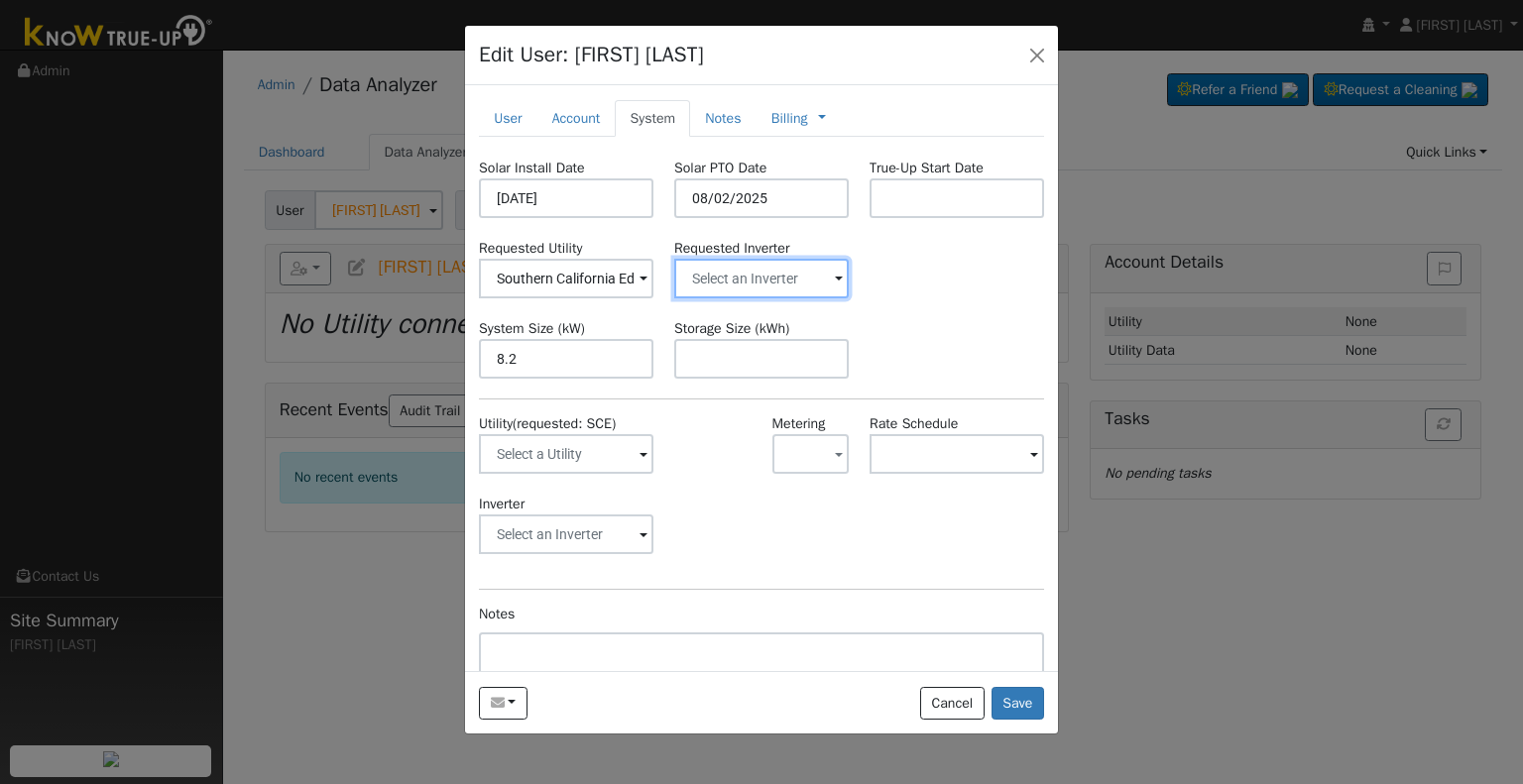 click at bounding box center (566, 279) 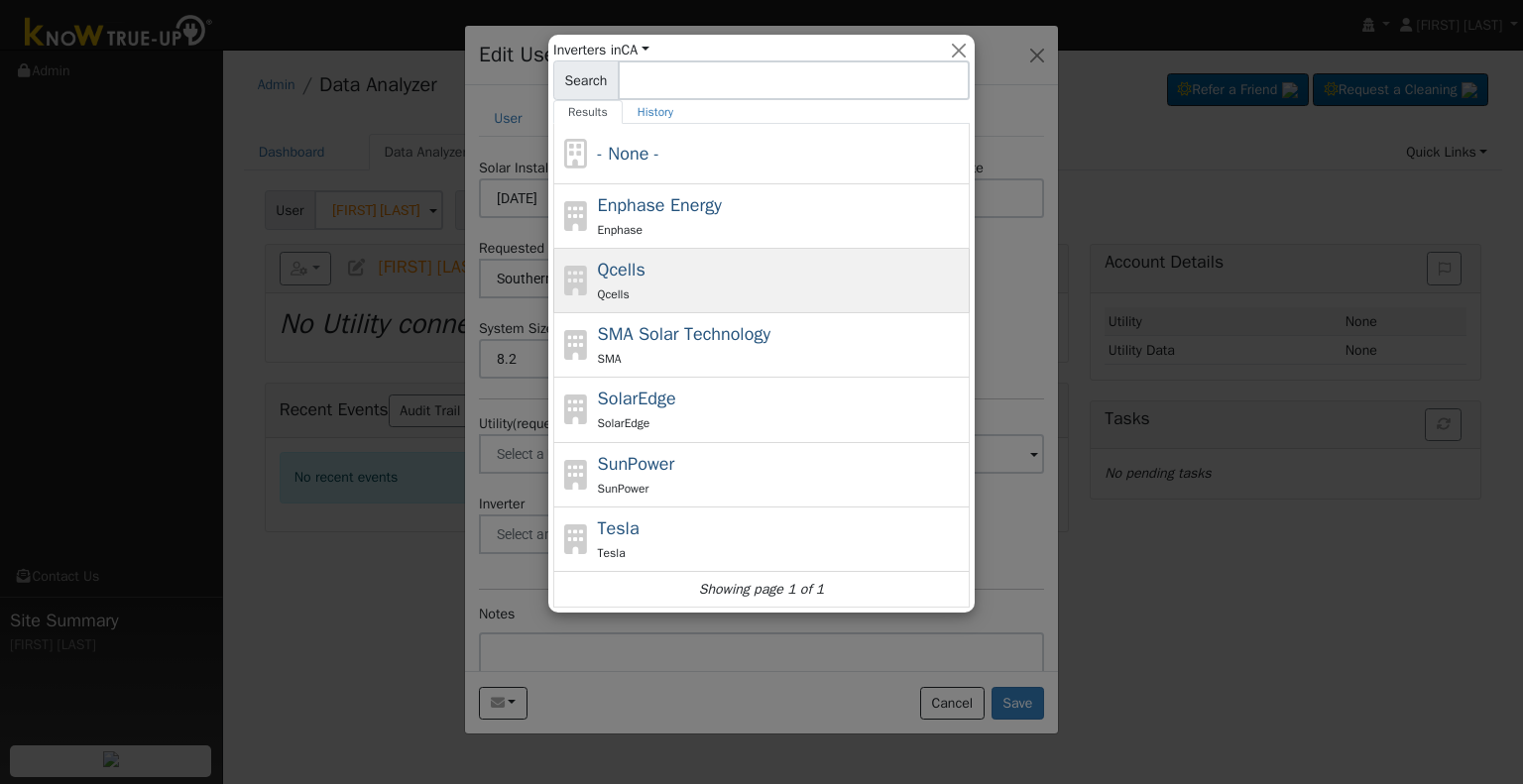 click on "Qcells Qcells" at bounding box center (781, 280) 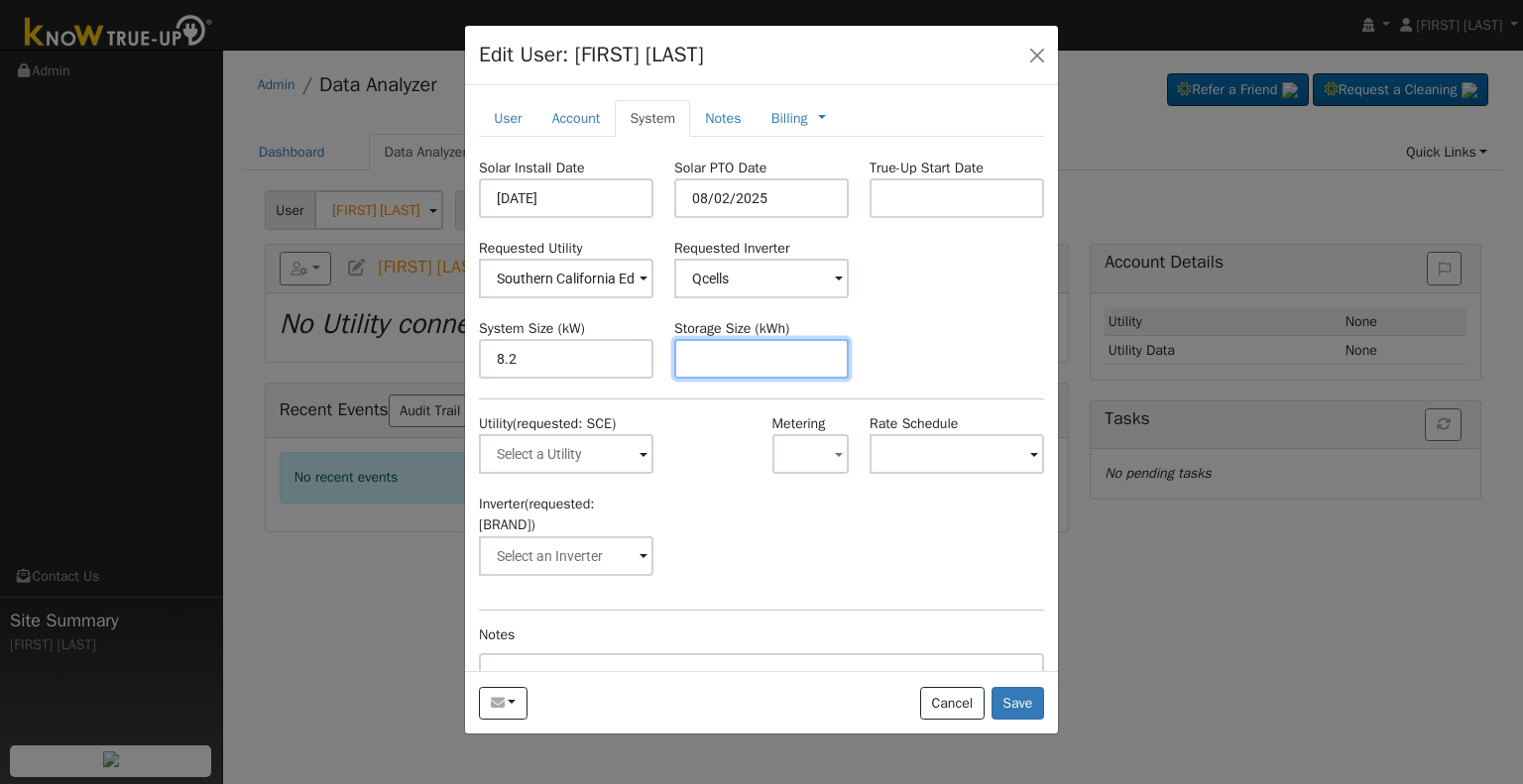 click at bounding box center (762, 359) 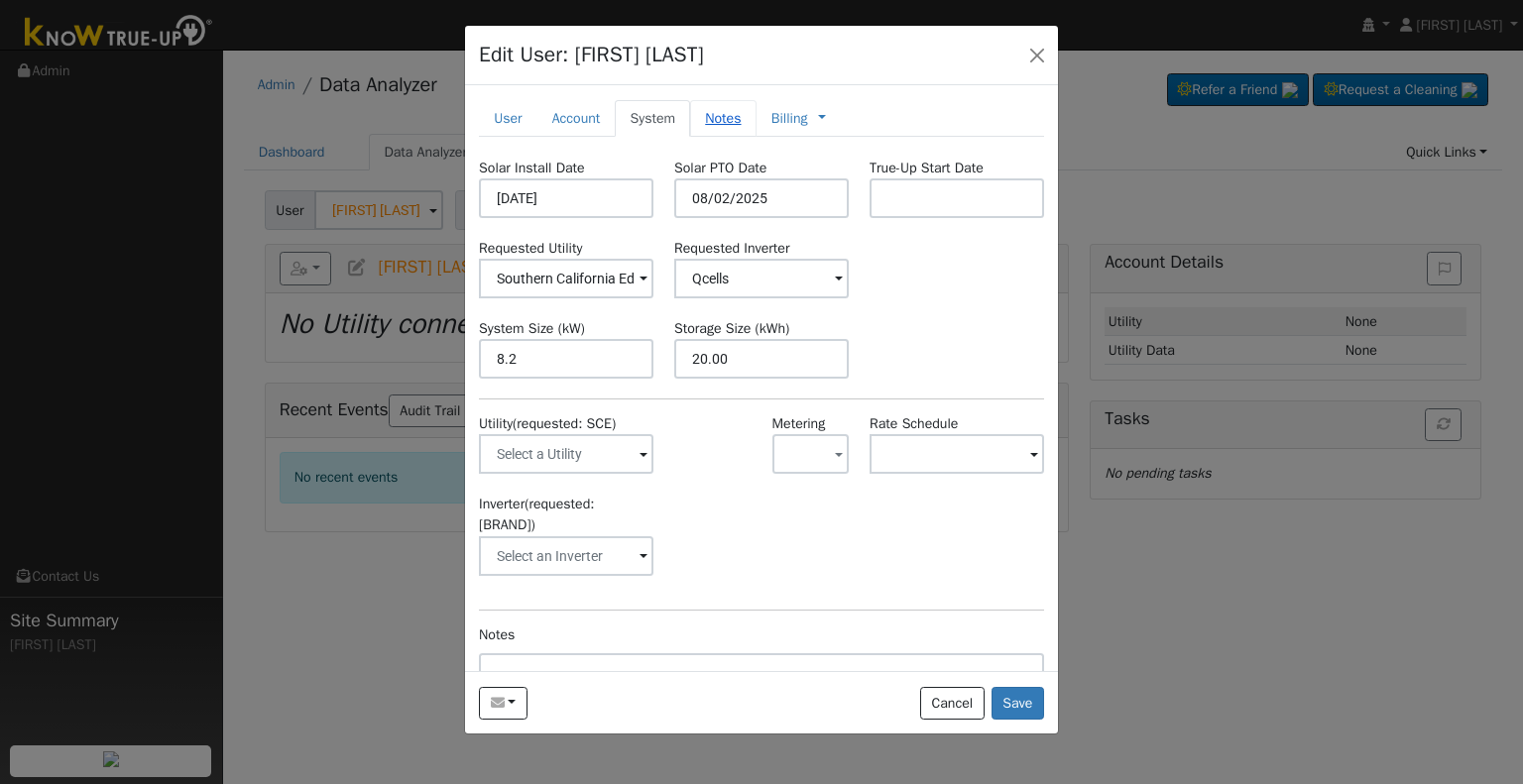 type on "20" 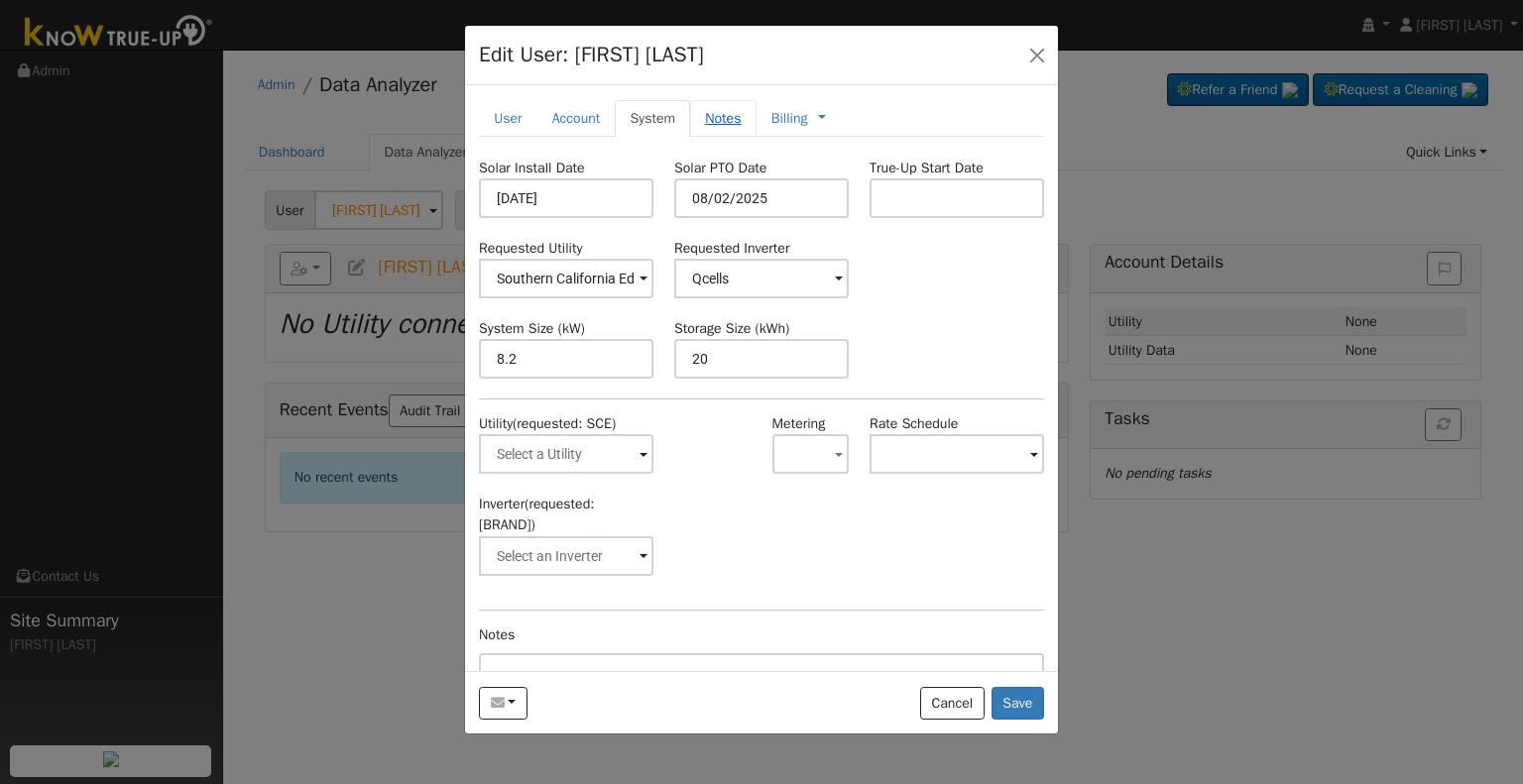 click on "Notes" at bounding box center [723, 118] 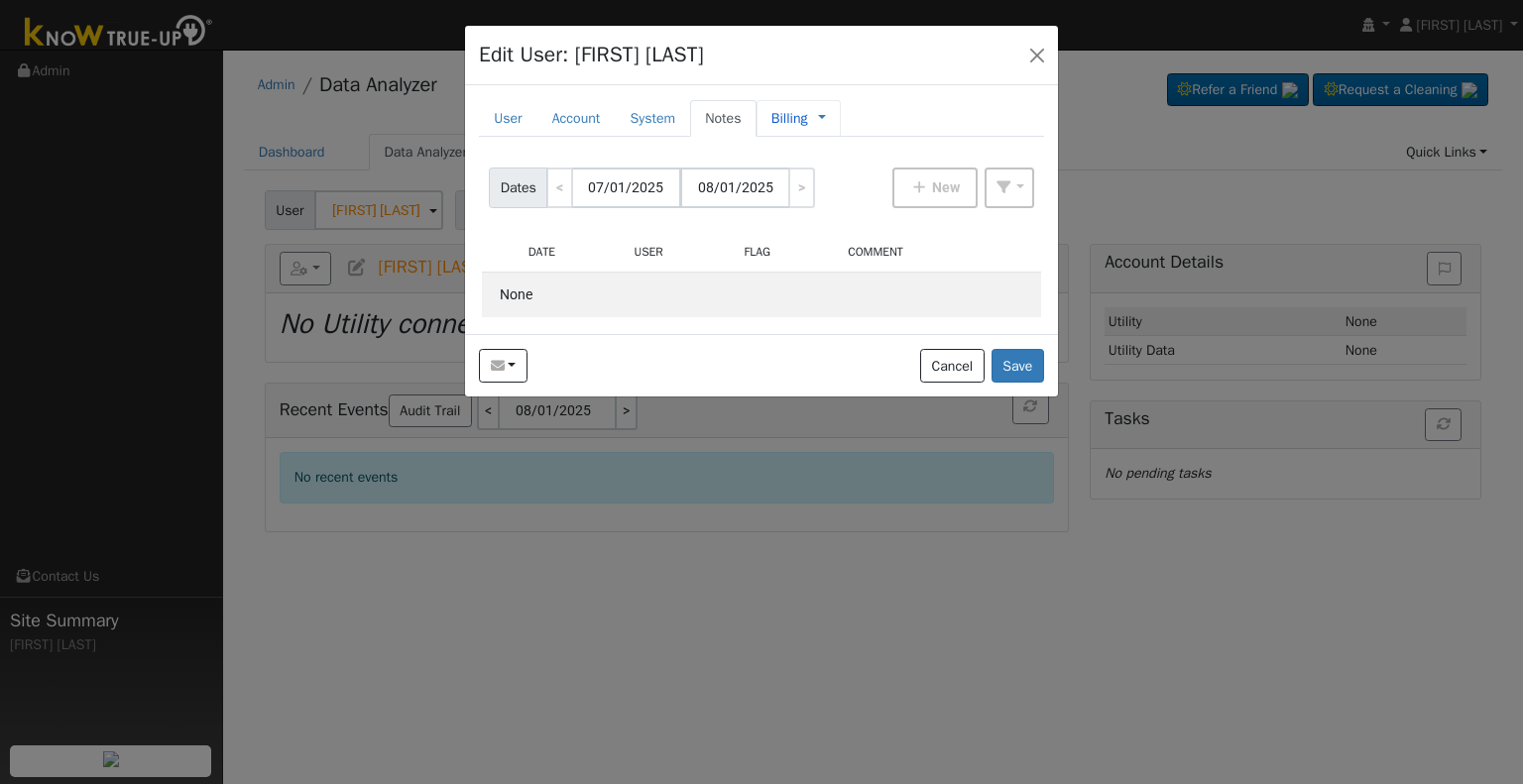 click on "Billing" at bounding box center (789, 118) 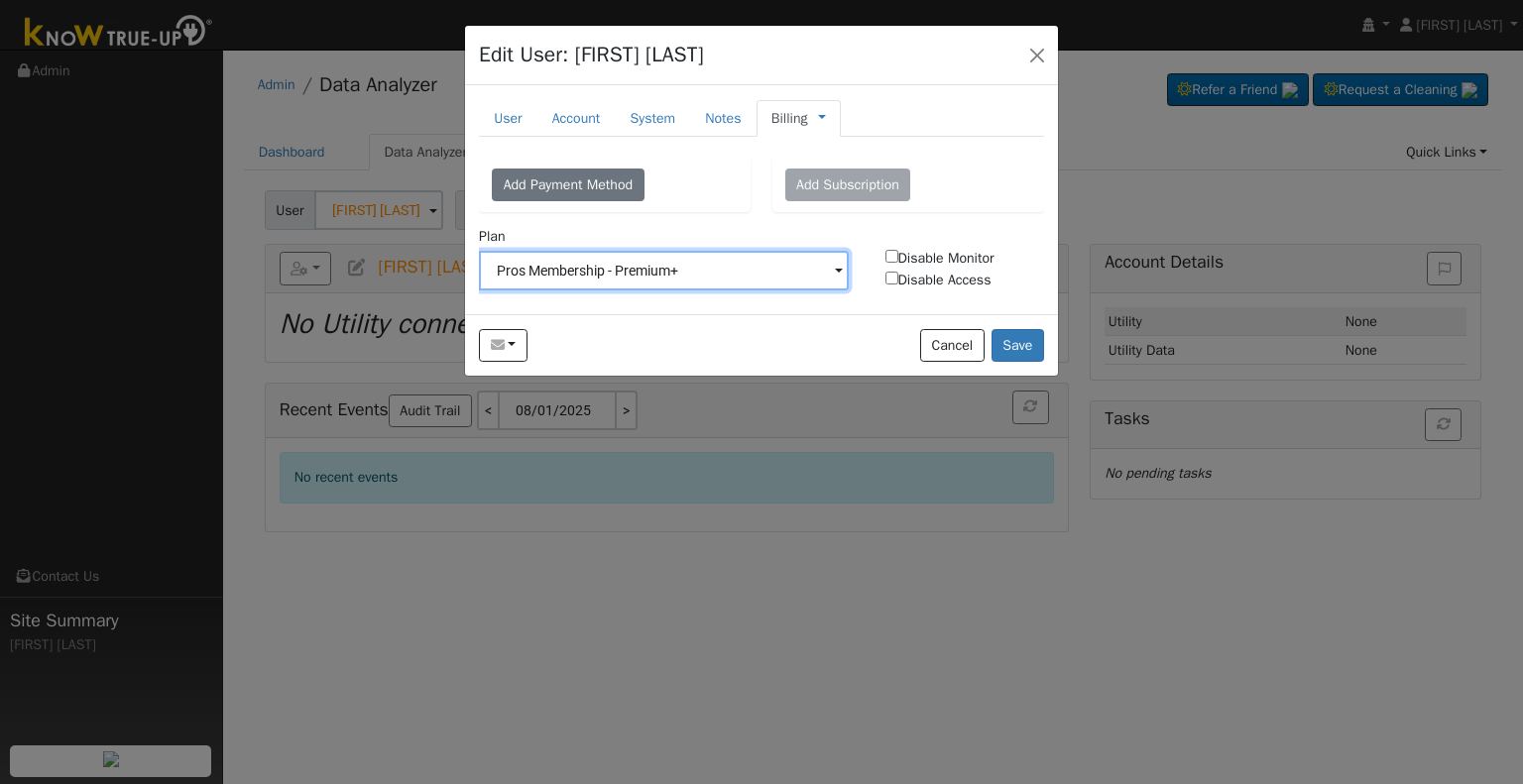 click on "Pros Membership - Premium+" at bounding box center [663, 271] 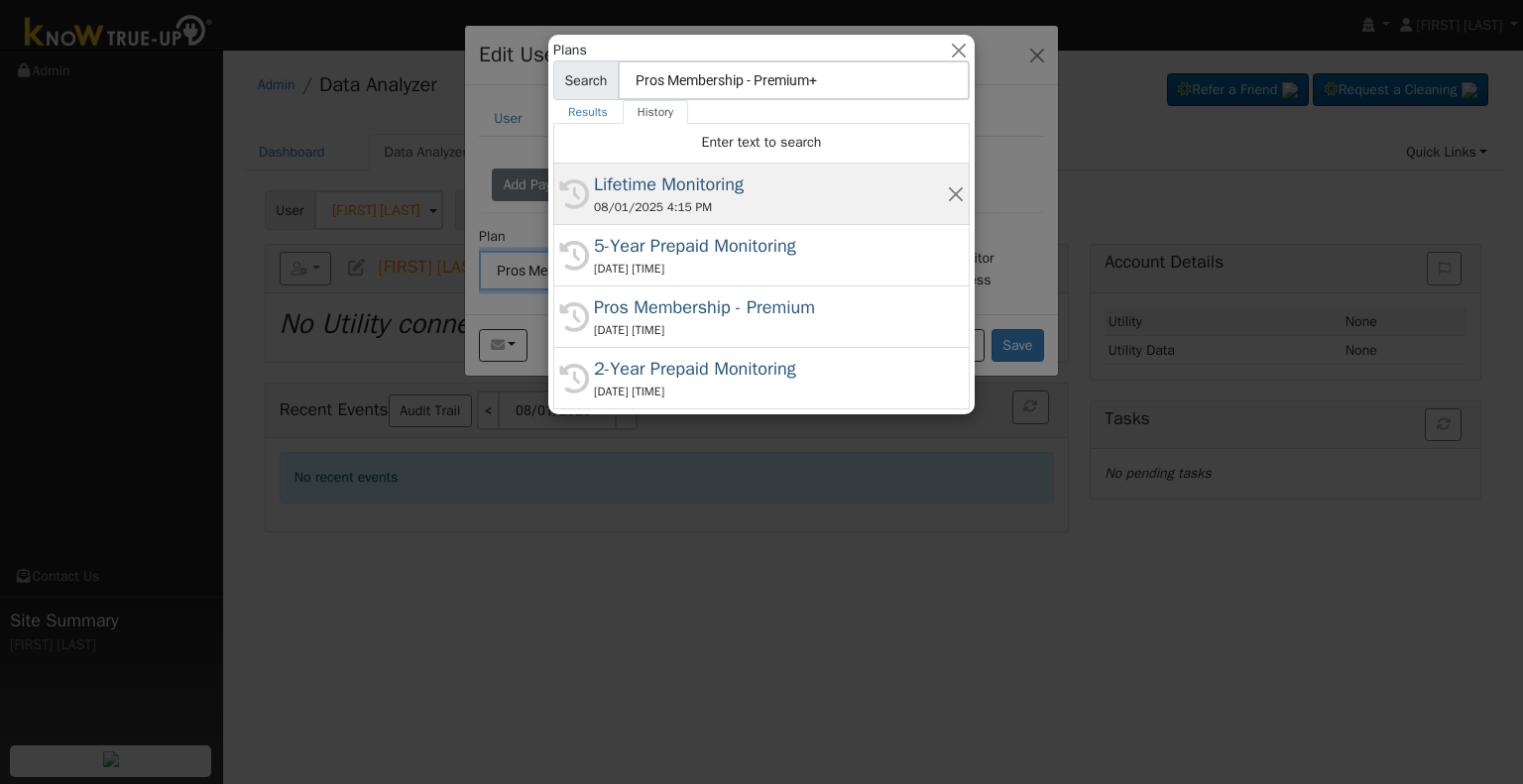 click on "Lifetime Monitoring" at bounding box center [770, 184] 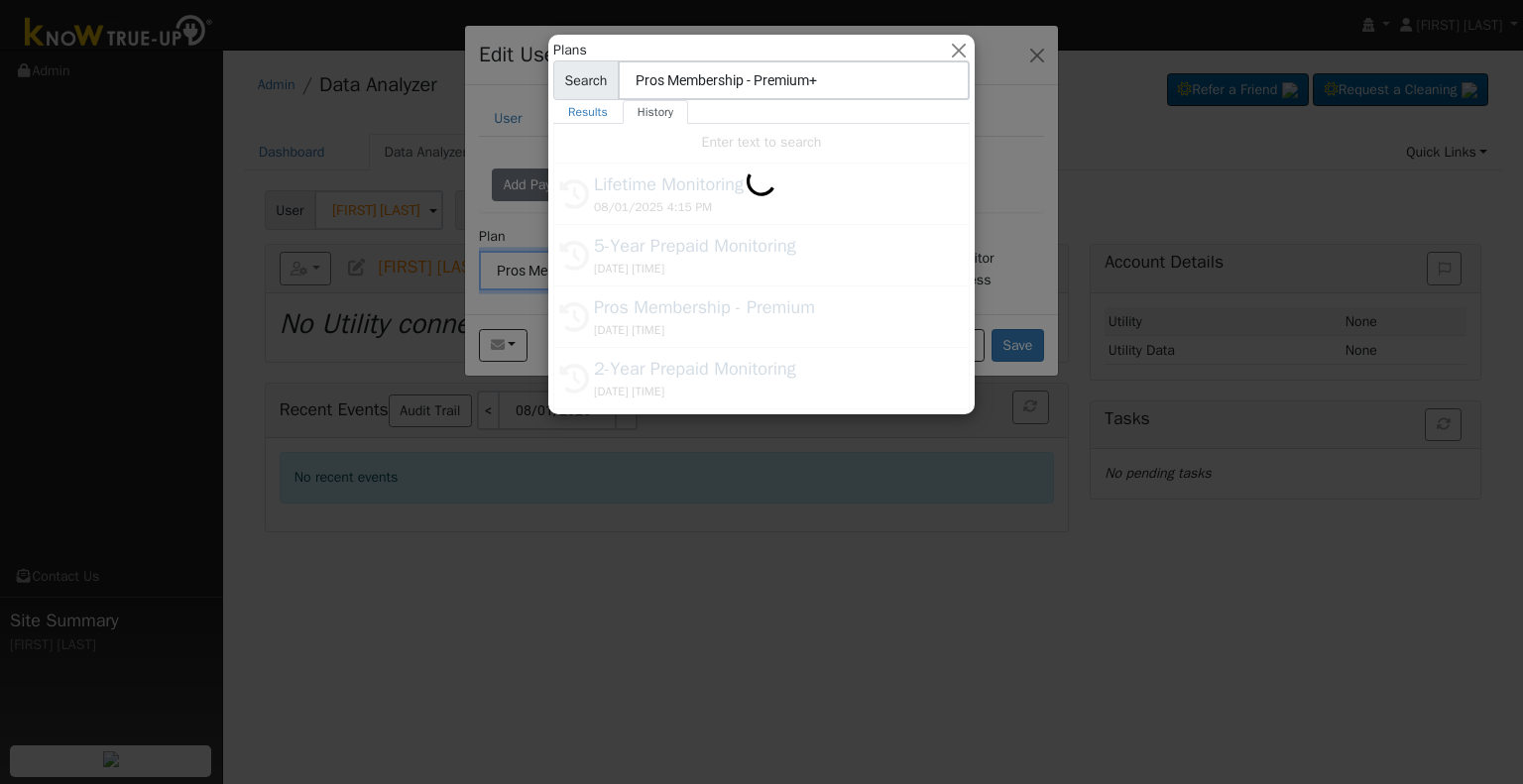 type on "Lifetime Monitoring" 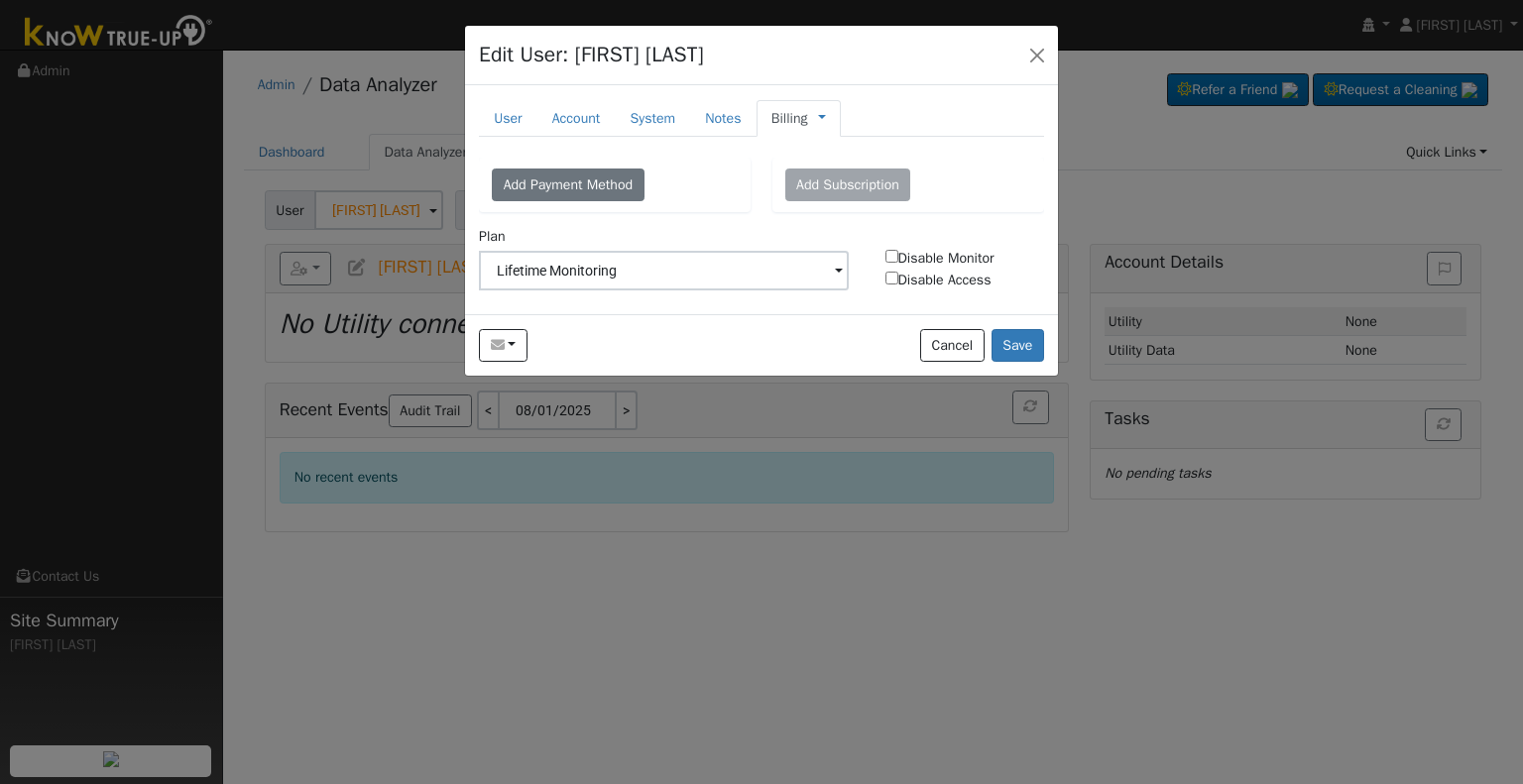 click on "Management Billing Timeline" at bounding box center [817, 118] 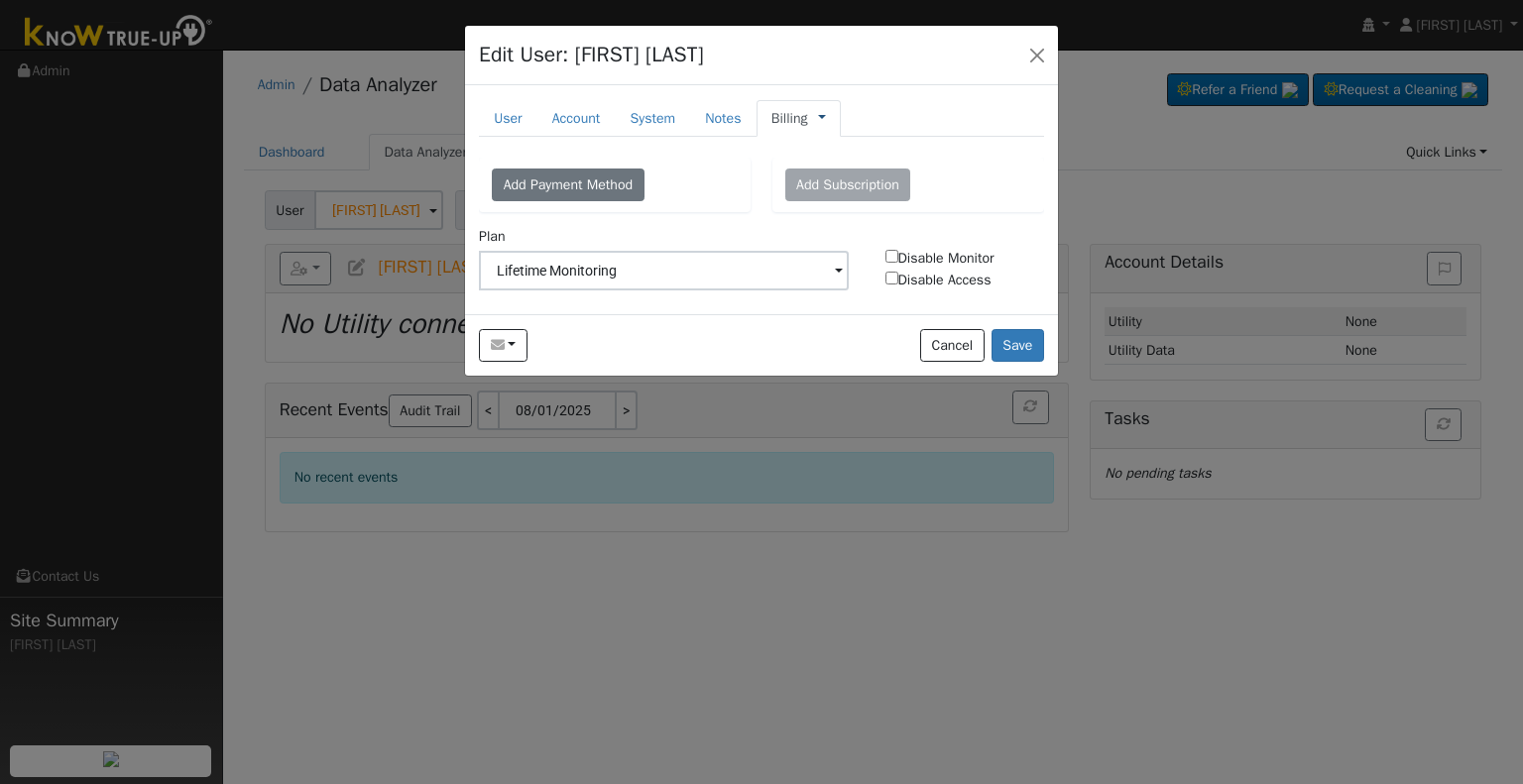 click at bounding box center (822, 118) 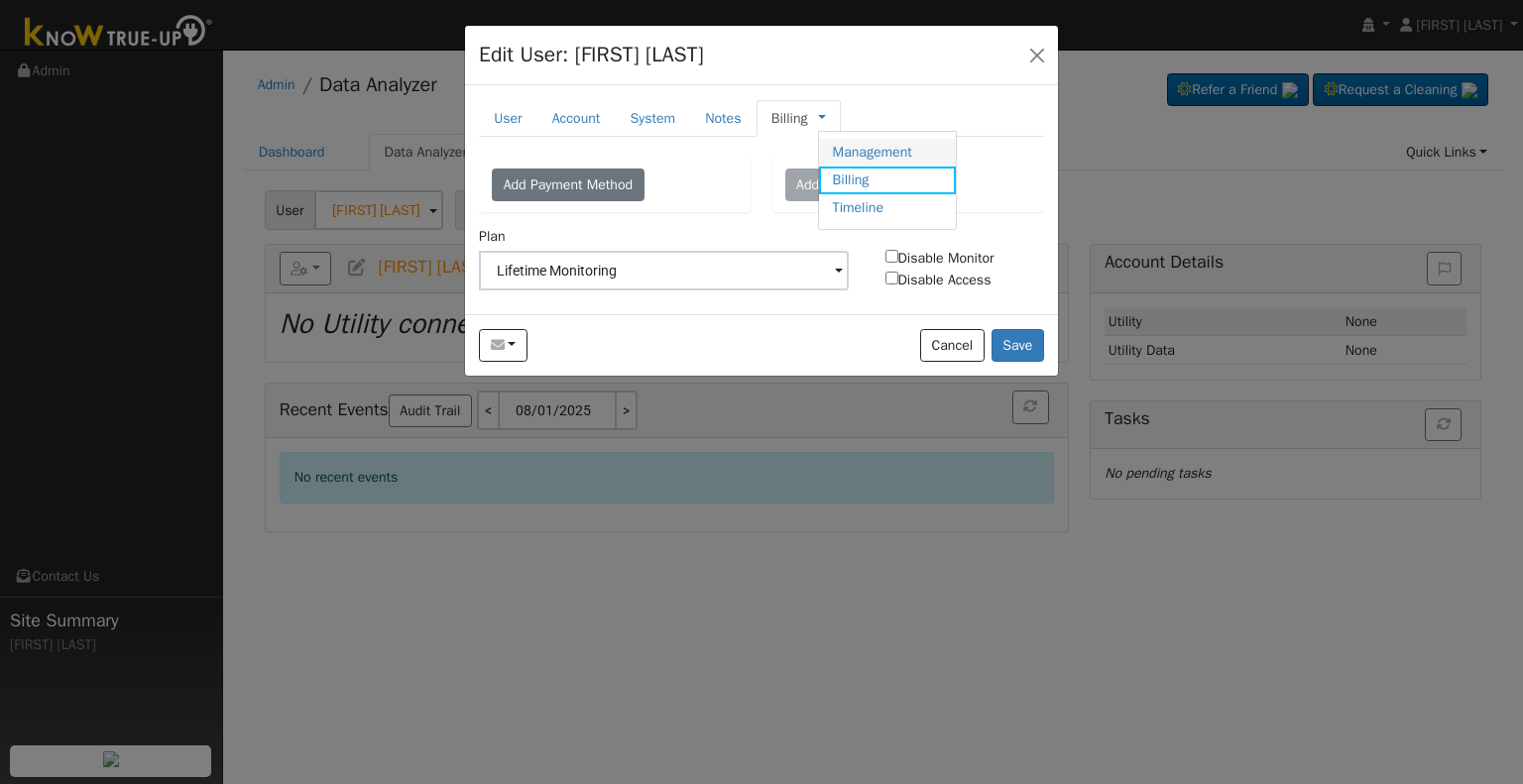 click on "Management" at bounding box center [887, 153] 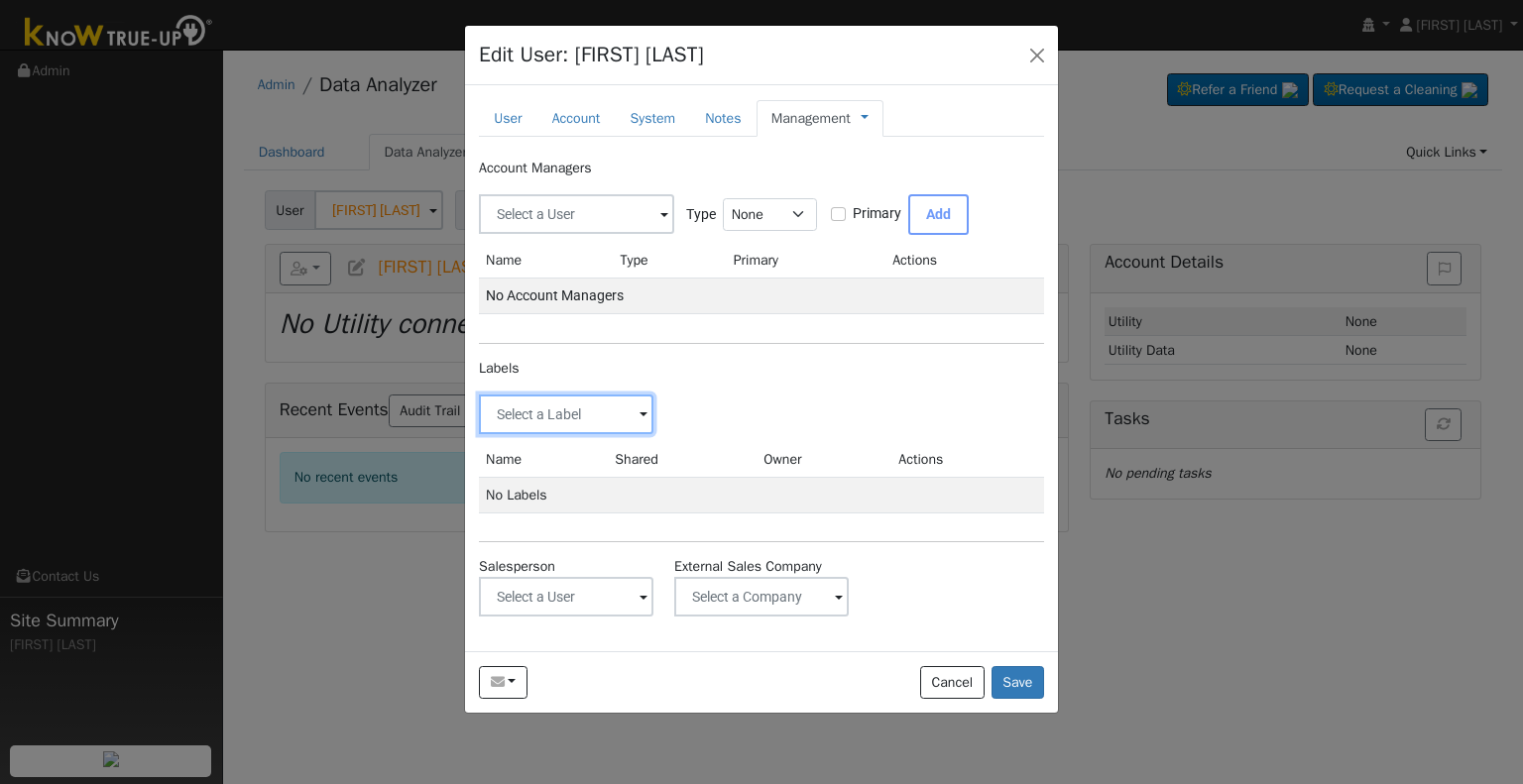 drag, startPoint x: 583, startPoint y: 422, endPoint x: 581, endPoint y: 440, distance: 18.11077 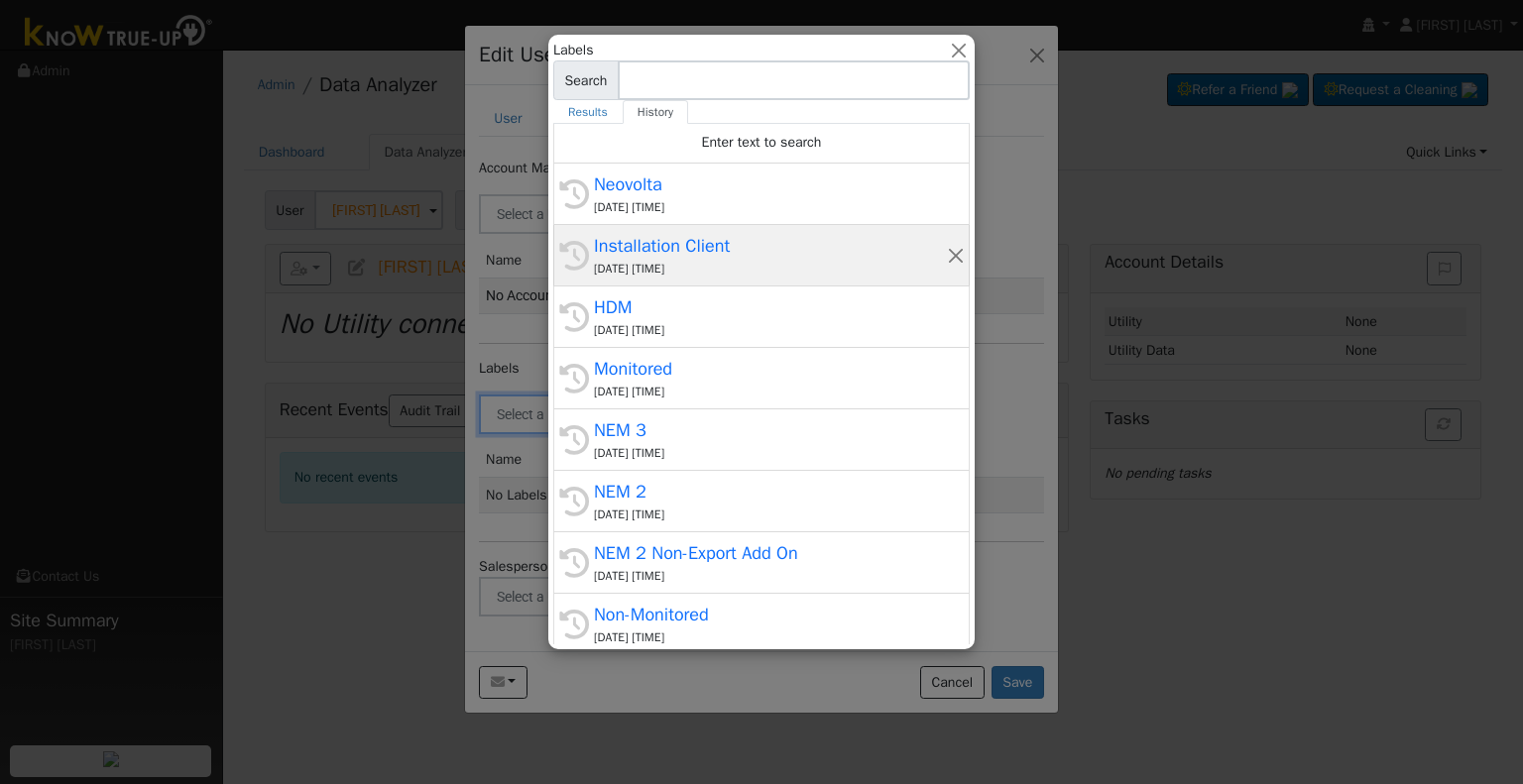 click on "Installation Client" at bounding box center [770, 246] 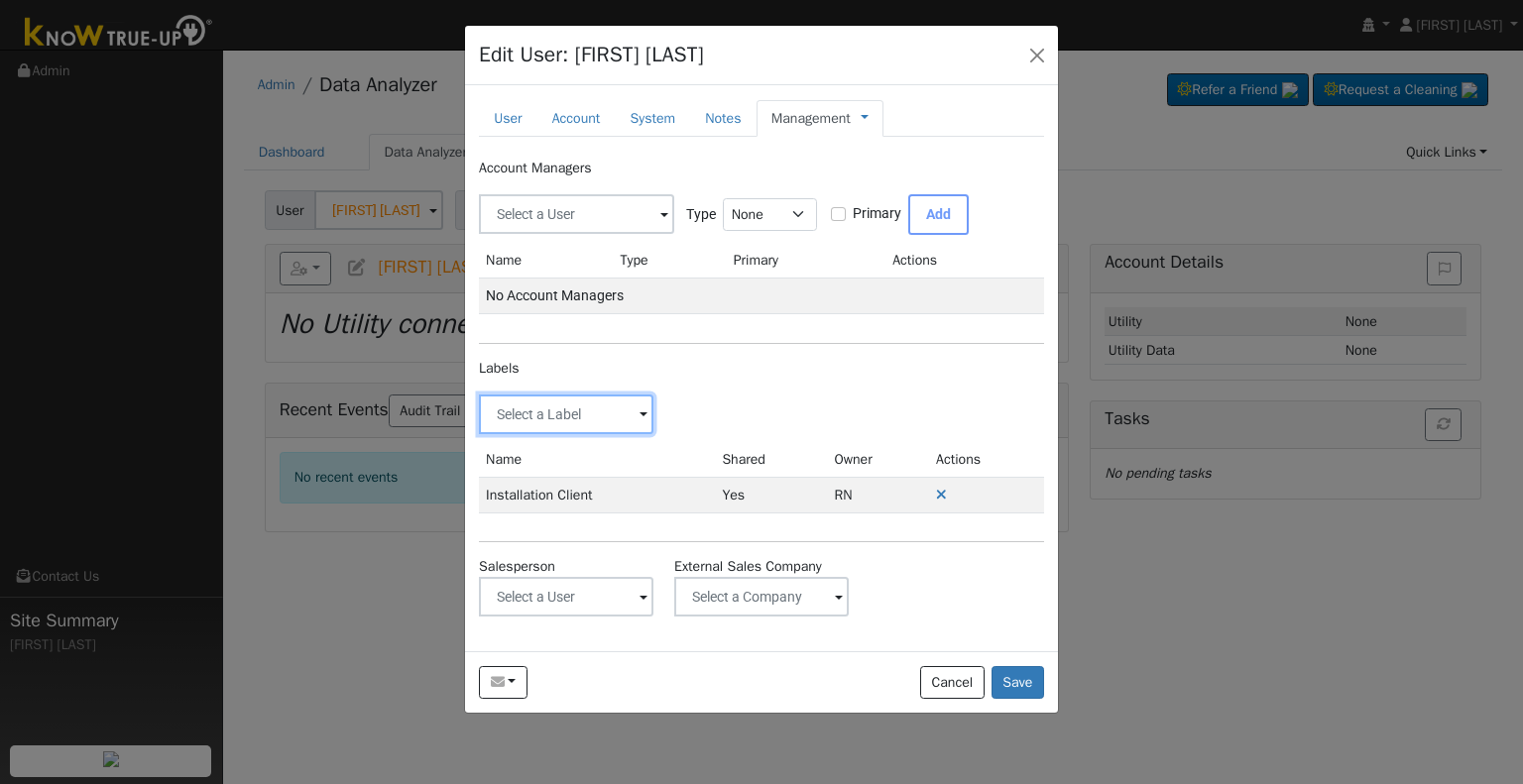 click at bounding box center (566, 414) 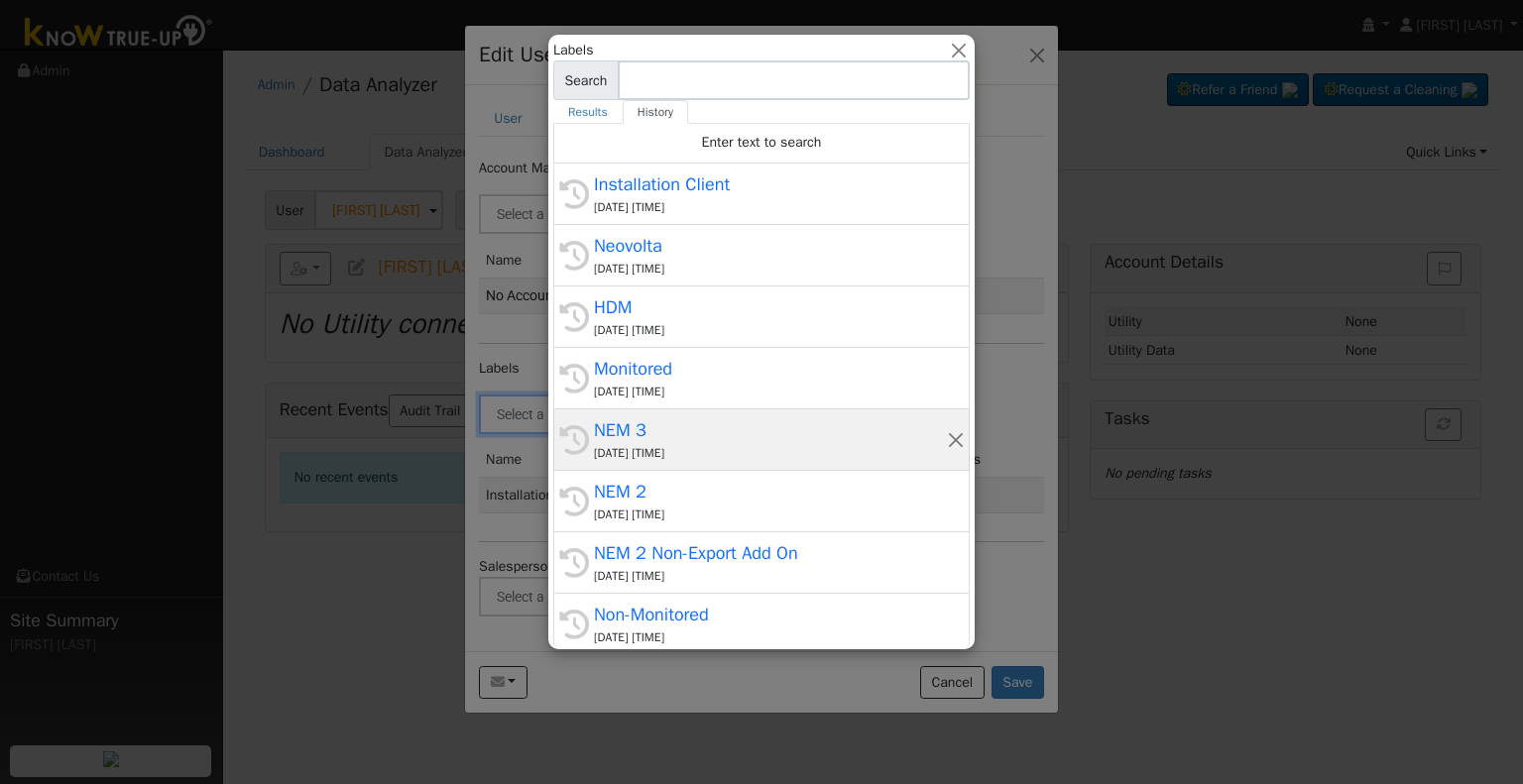 click on "[DATE] [TIME]" at bounding box center (770, 453) 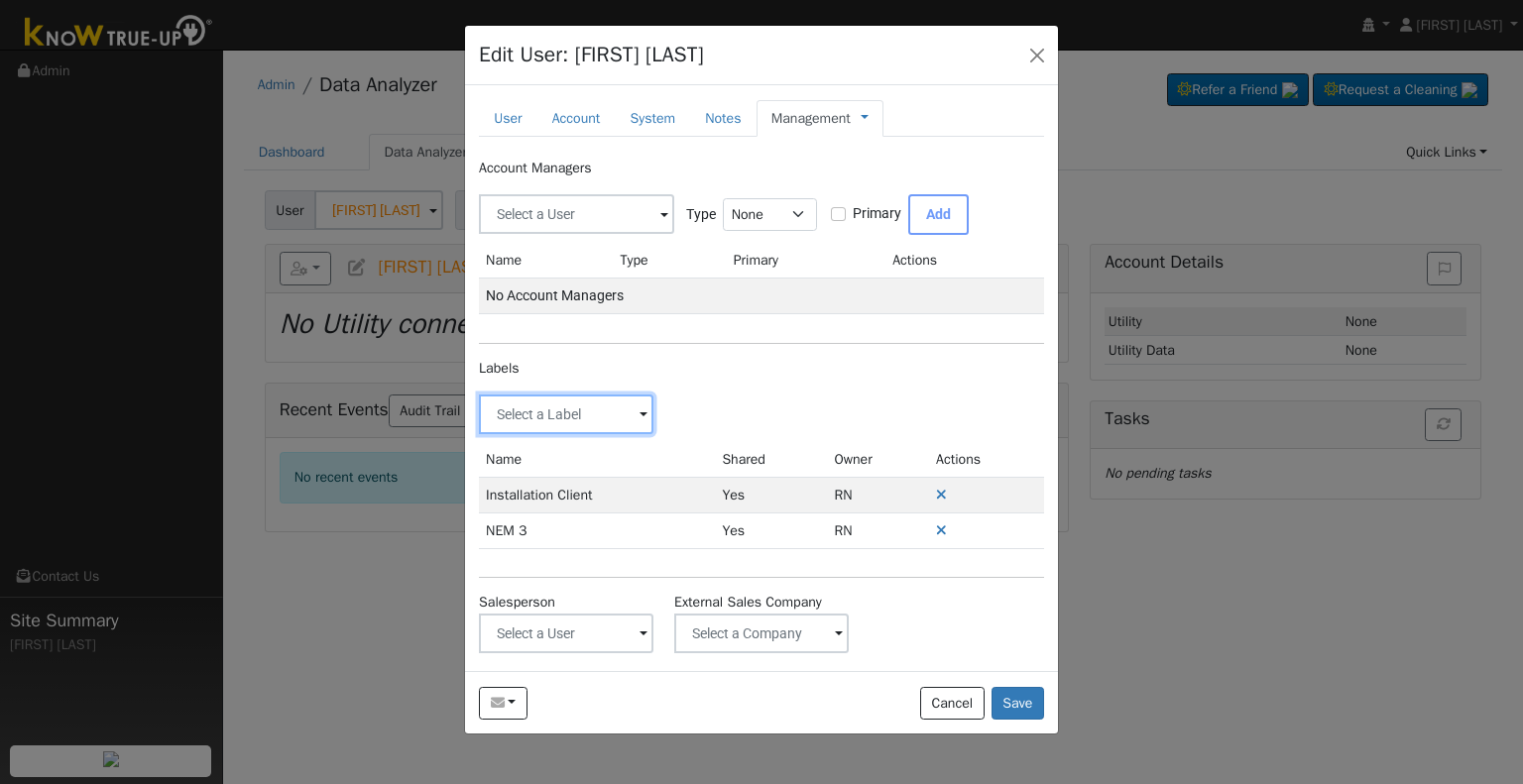 click at bounding box center (566, 414) 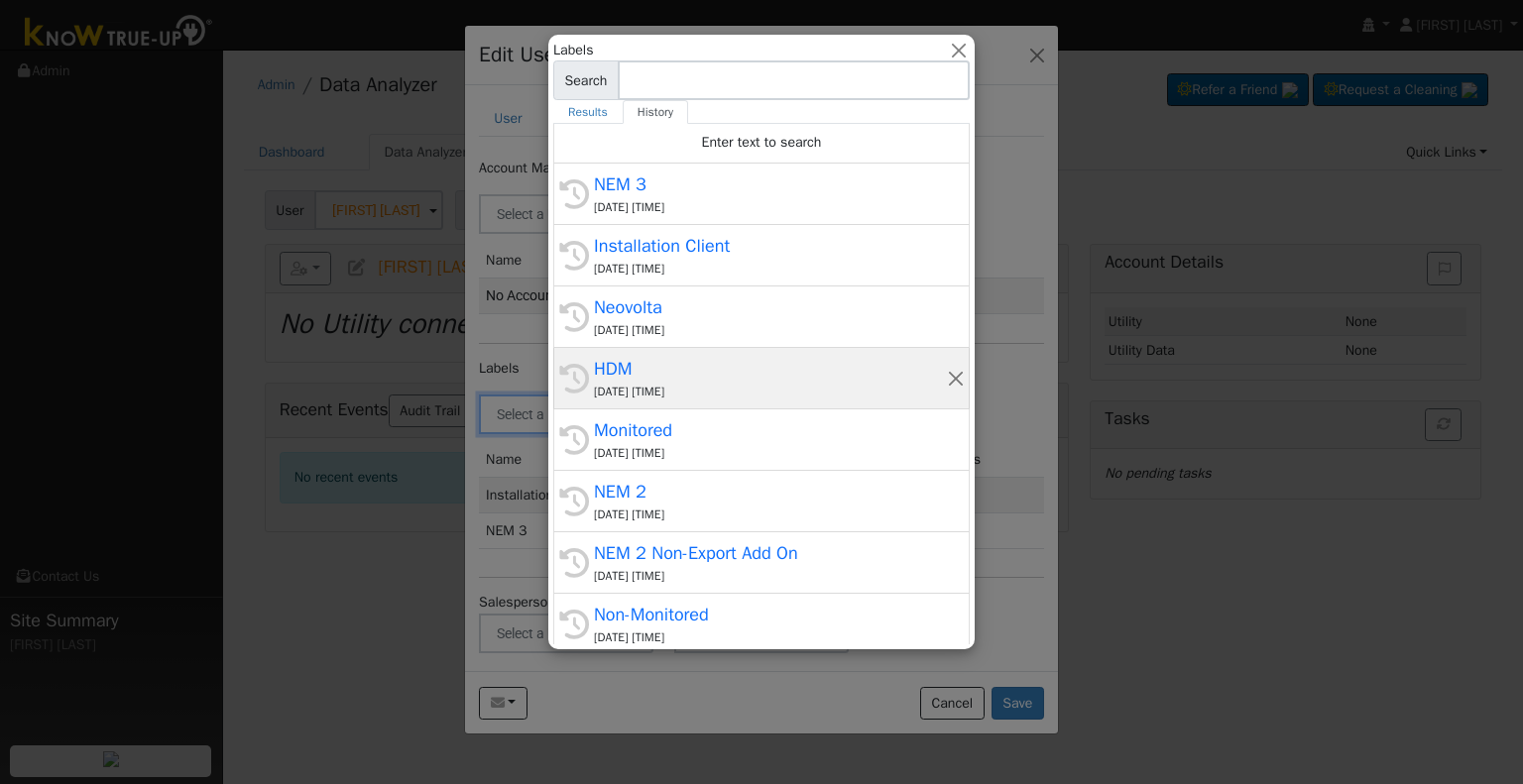 click on "[DATE] [TIME]" at bounding box center (770, 392) 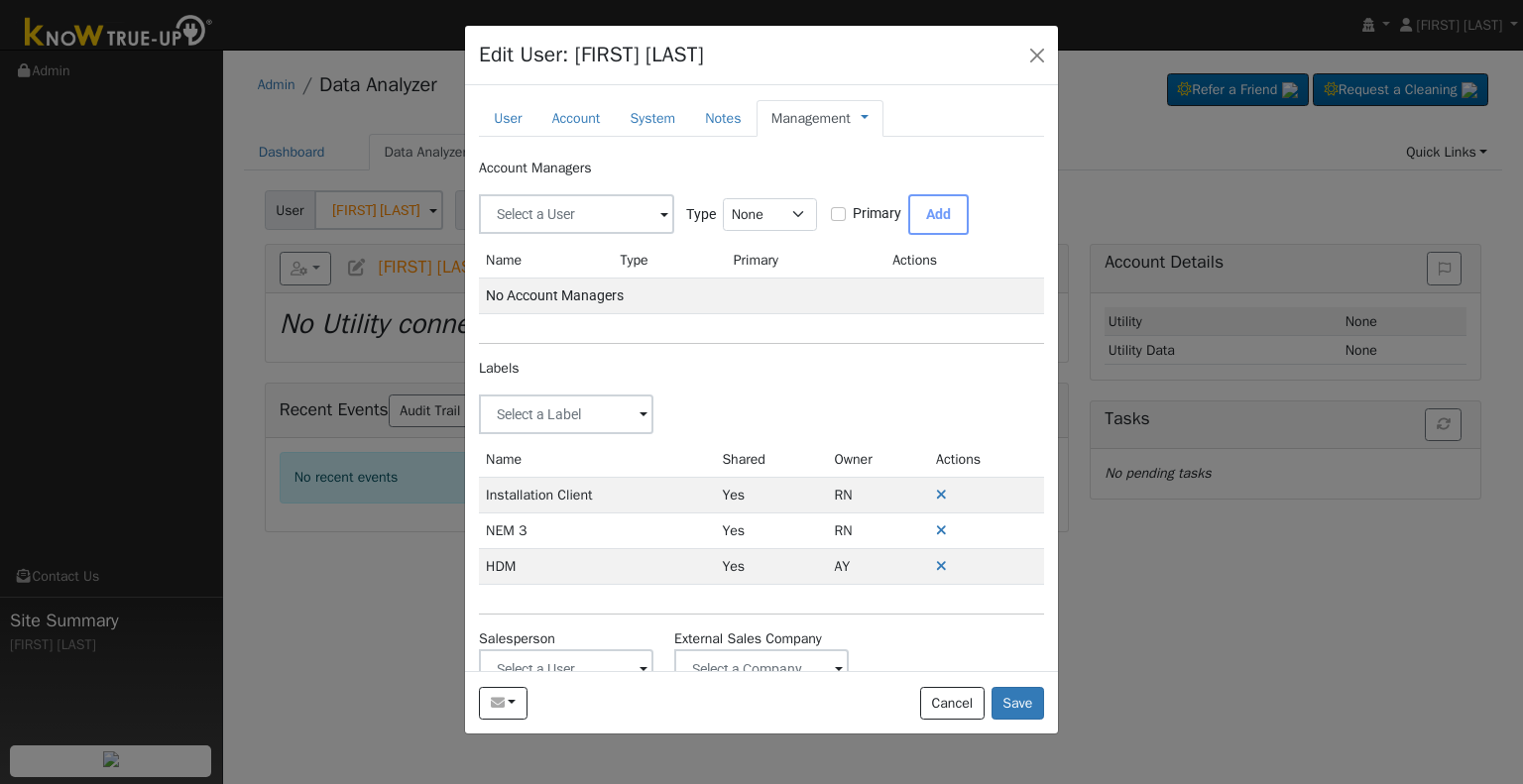 scroll, scrollTop: 48, scrollLeft: 0, axis: vertical 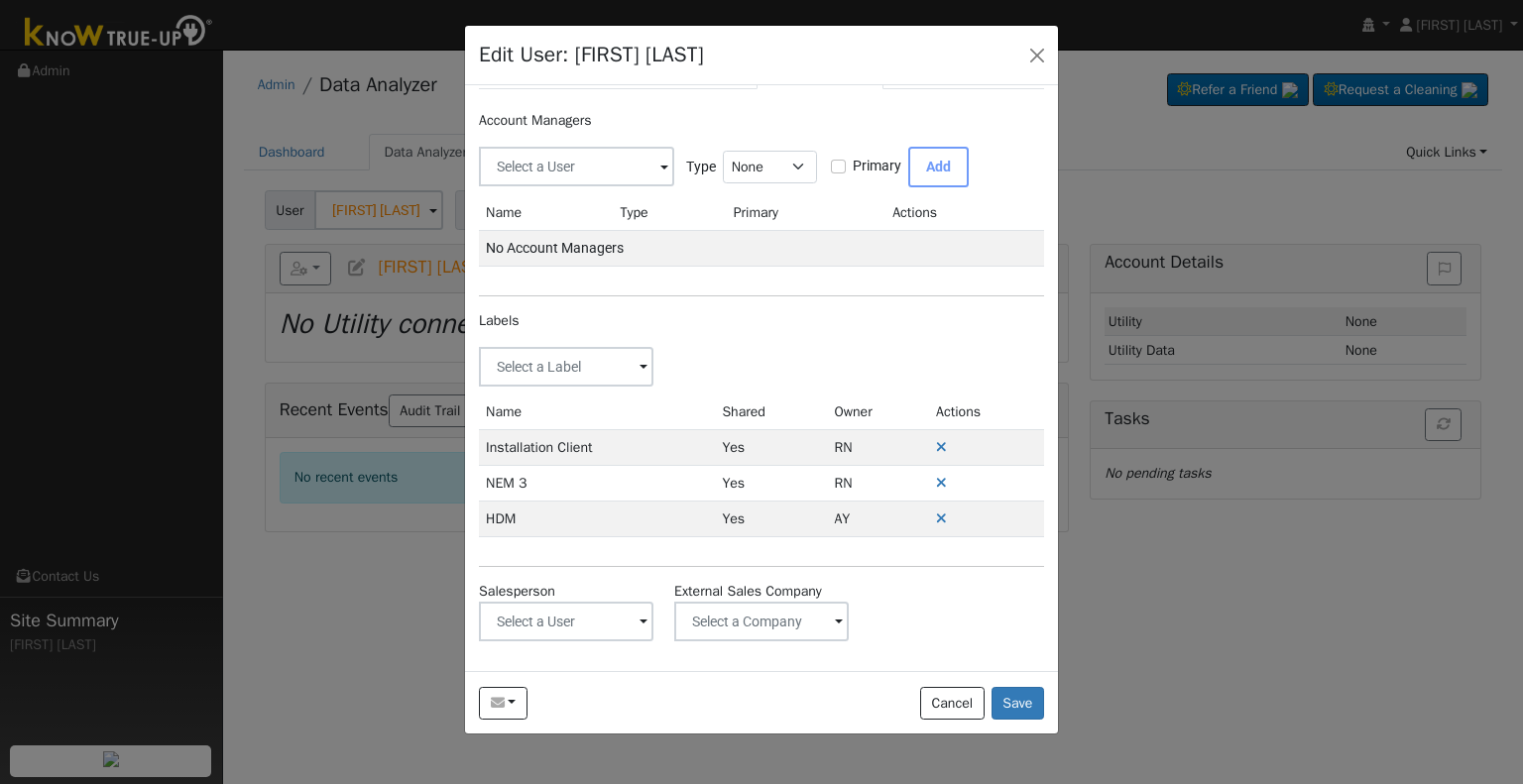 click at bounding box center [644, 368] 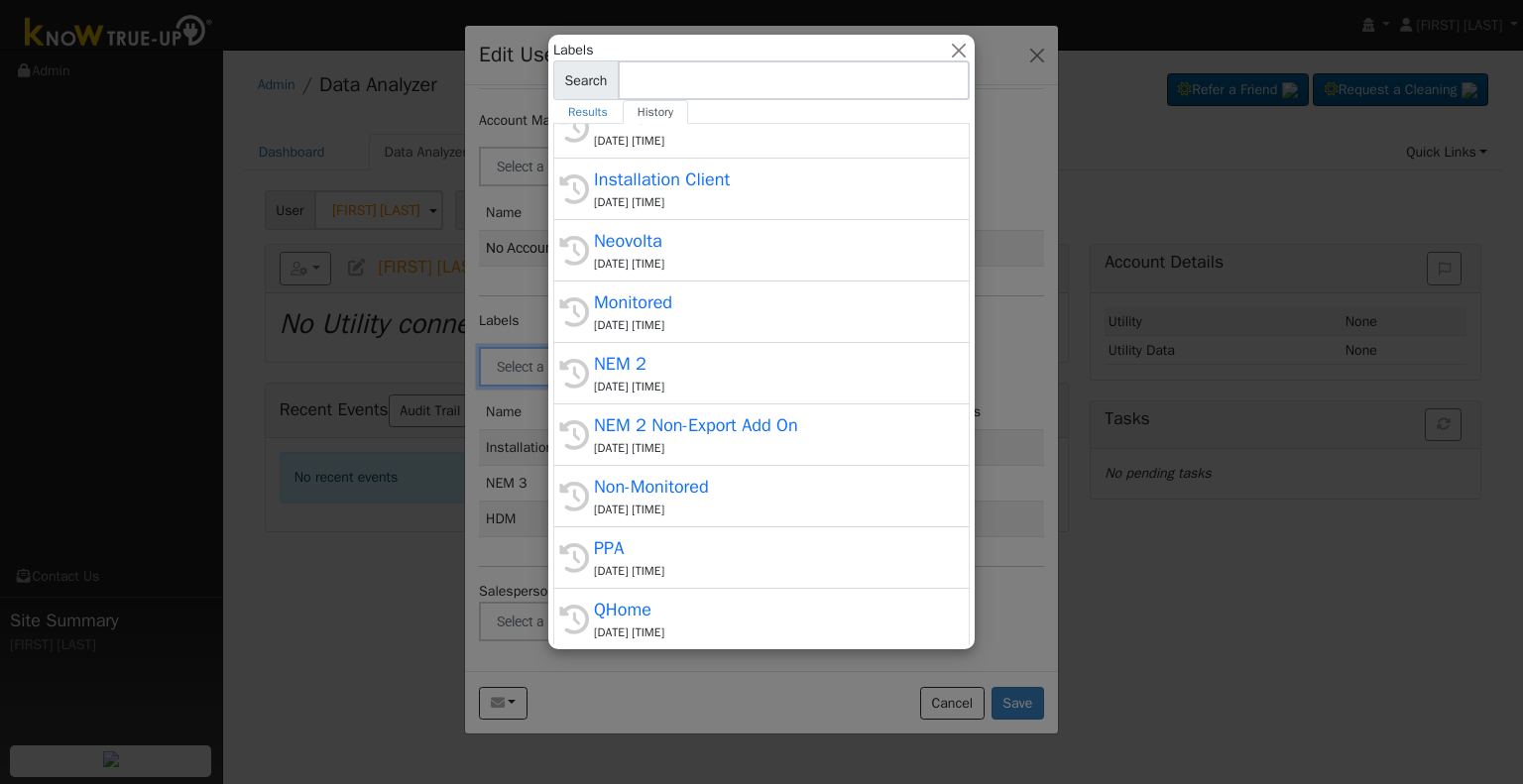 scroll, scrollTop: 437, scrollLeft: 0, axis: vertical 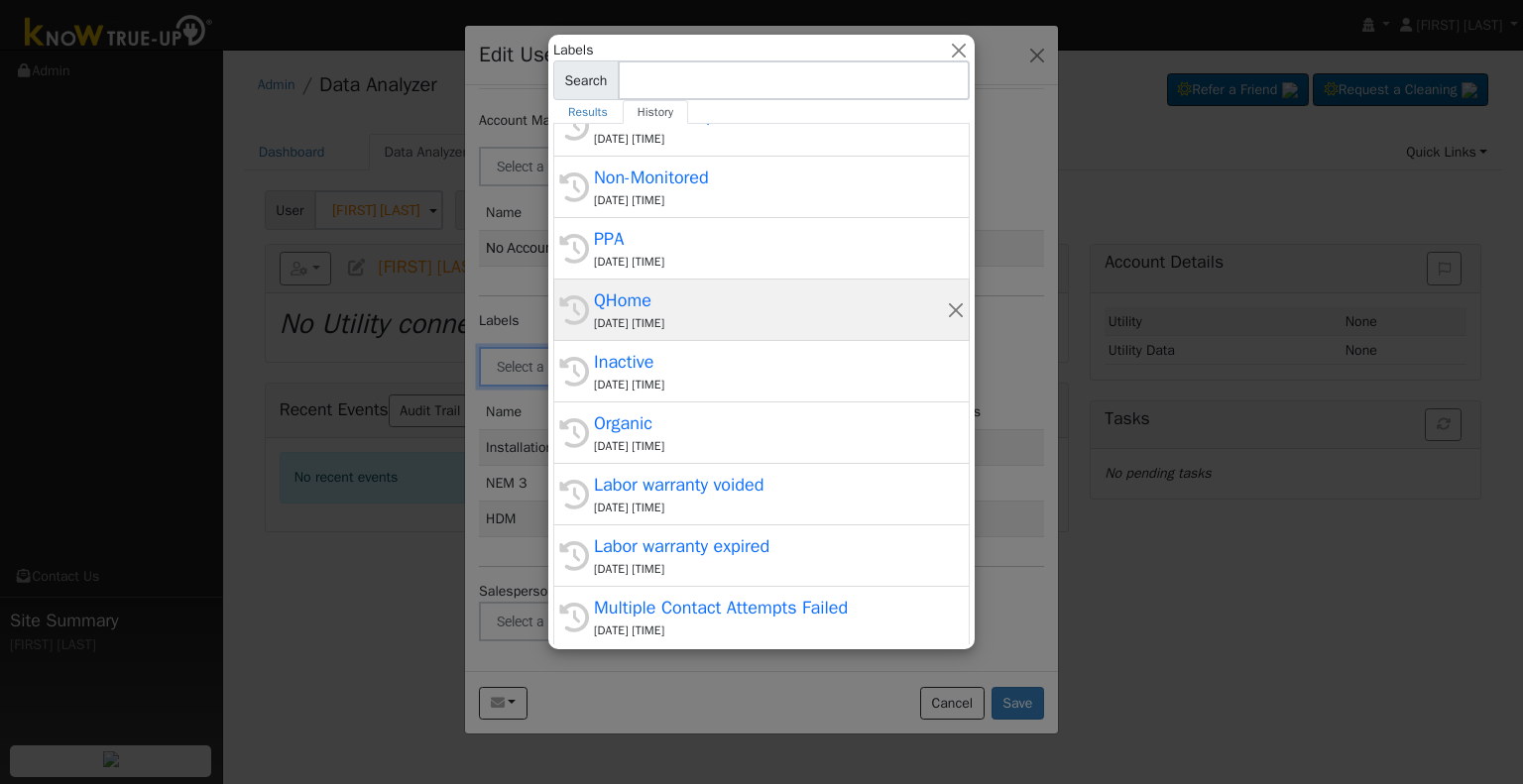 click on "[DATE] [TIME]" at bounding box center (770, 323) 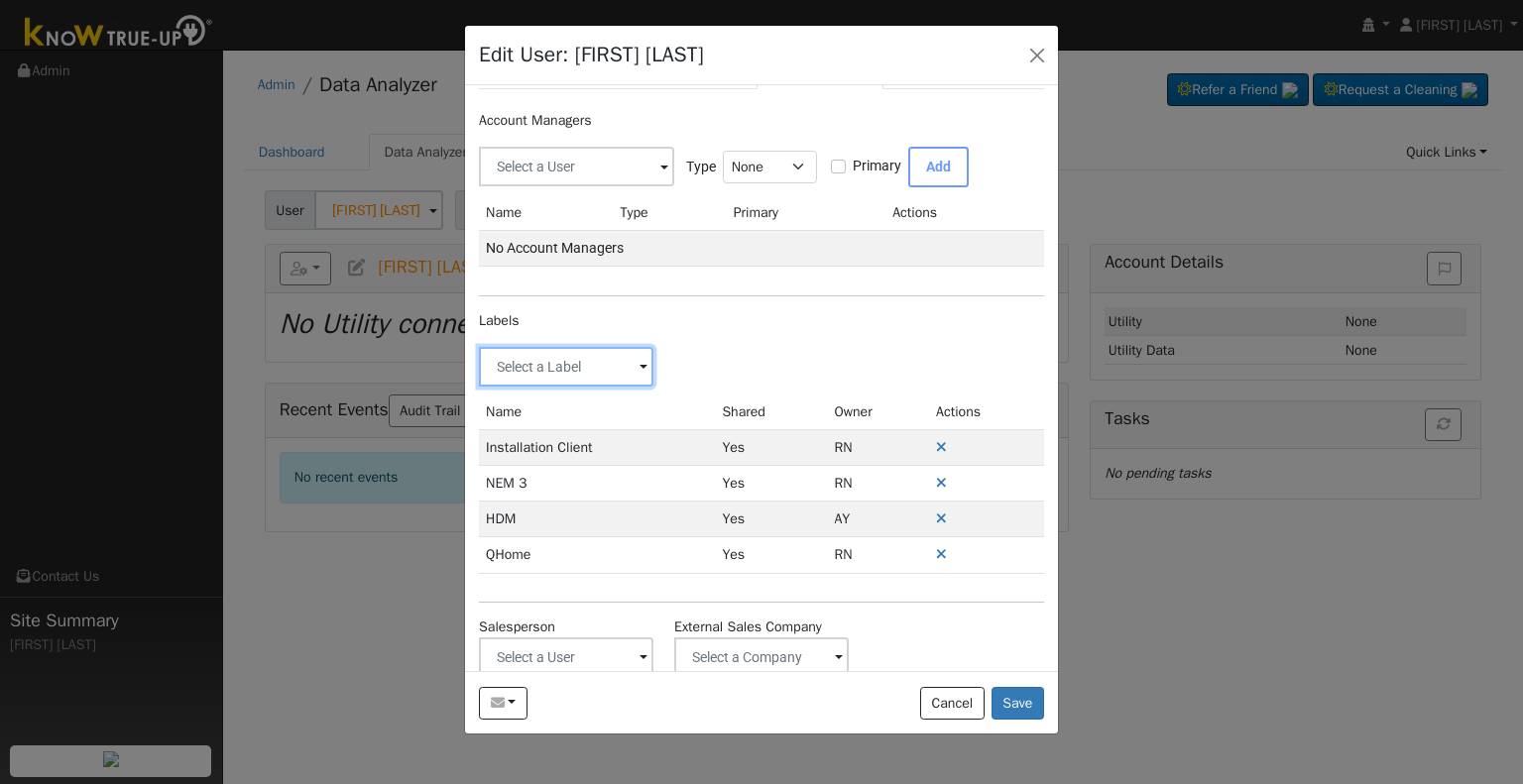 click at bounding box center (566, 367) 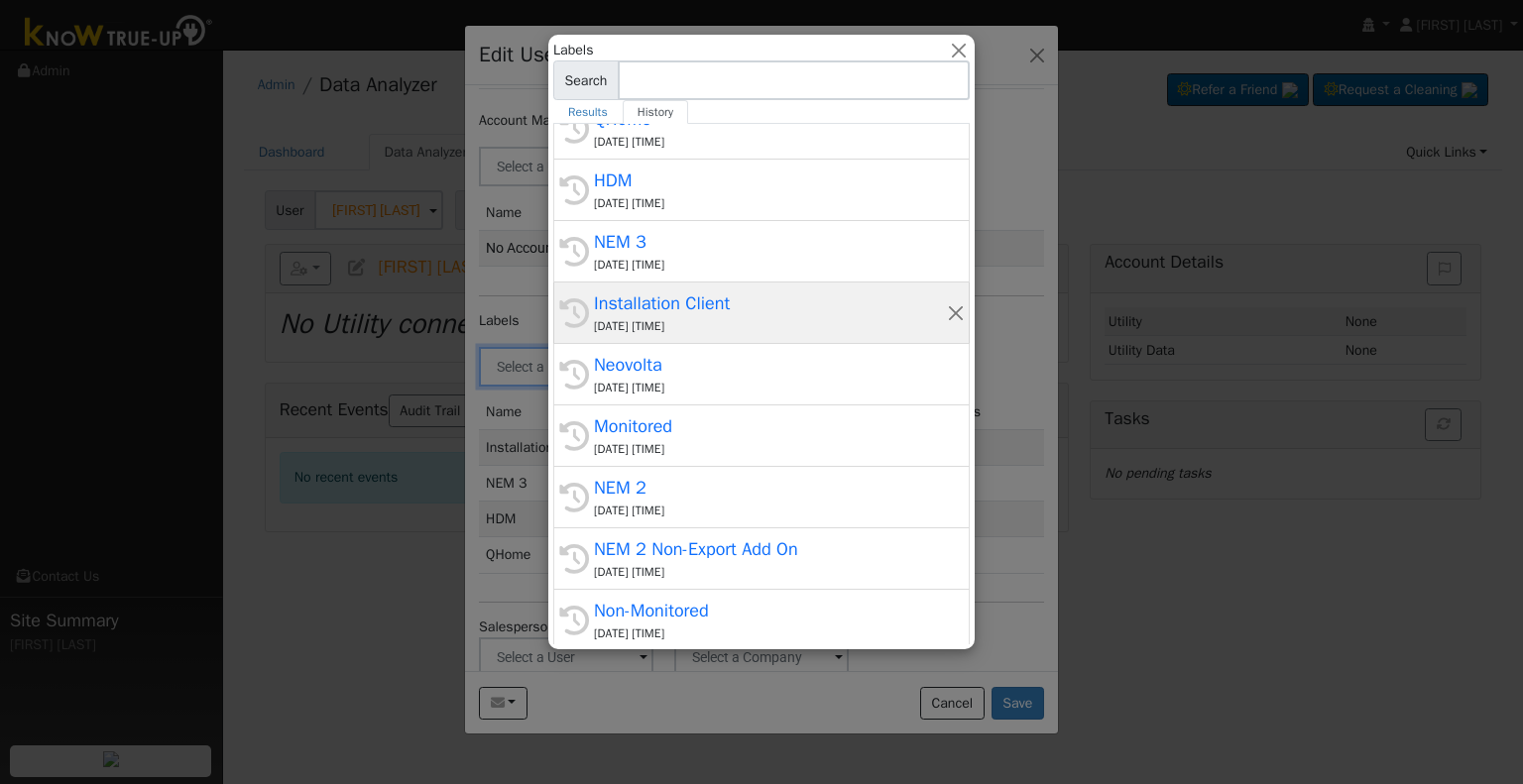 scroll, scrollTop: 99, scrollLeft: 0, axis: vertical 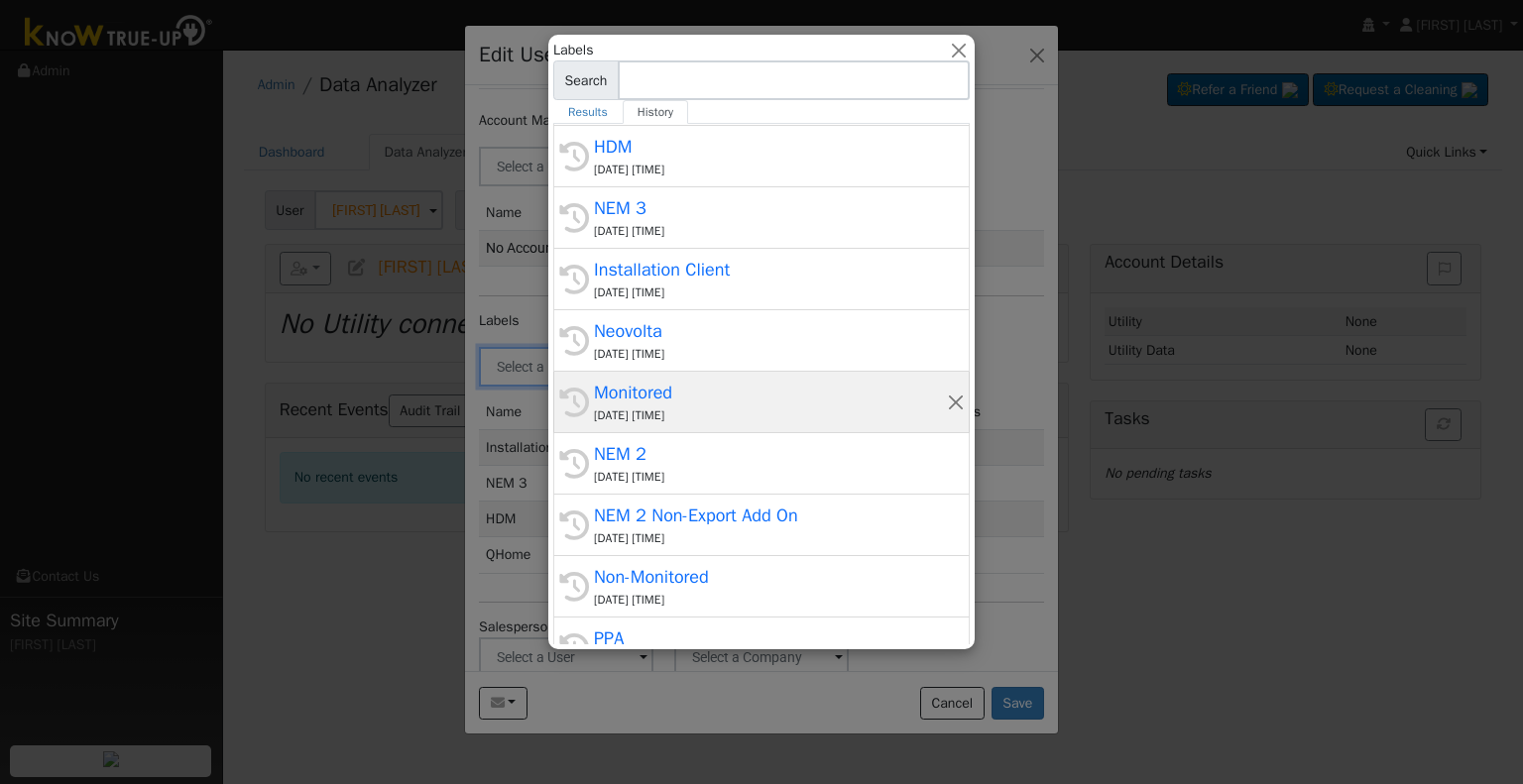 click on "[DATE] [TIME]" at bounding box center [770, 415] 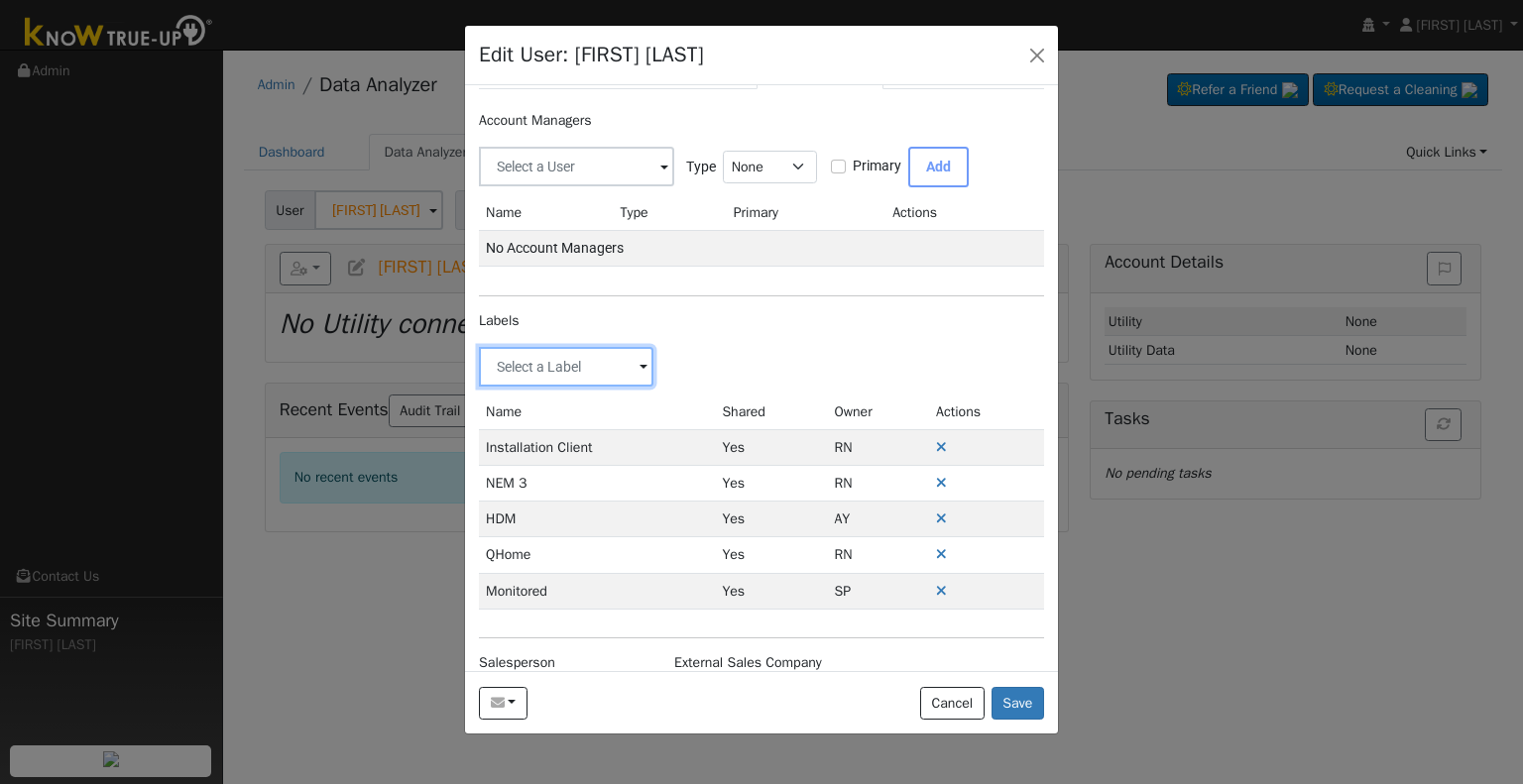click at bounding box center (566, 367) 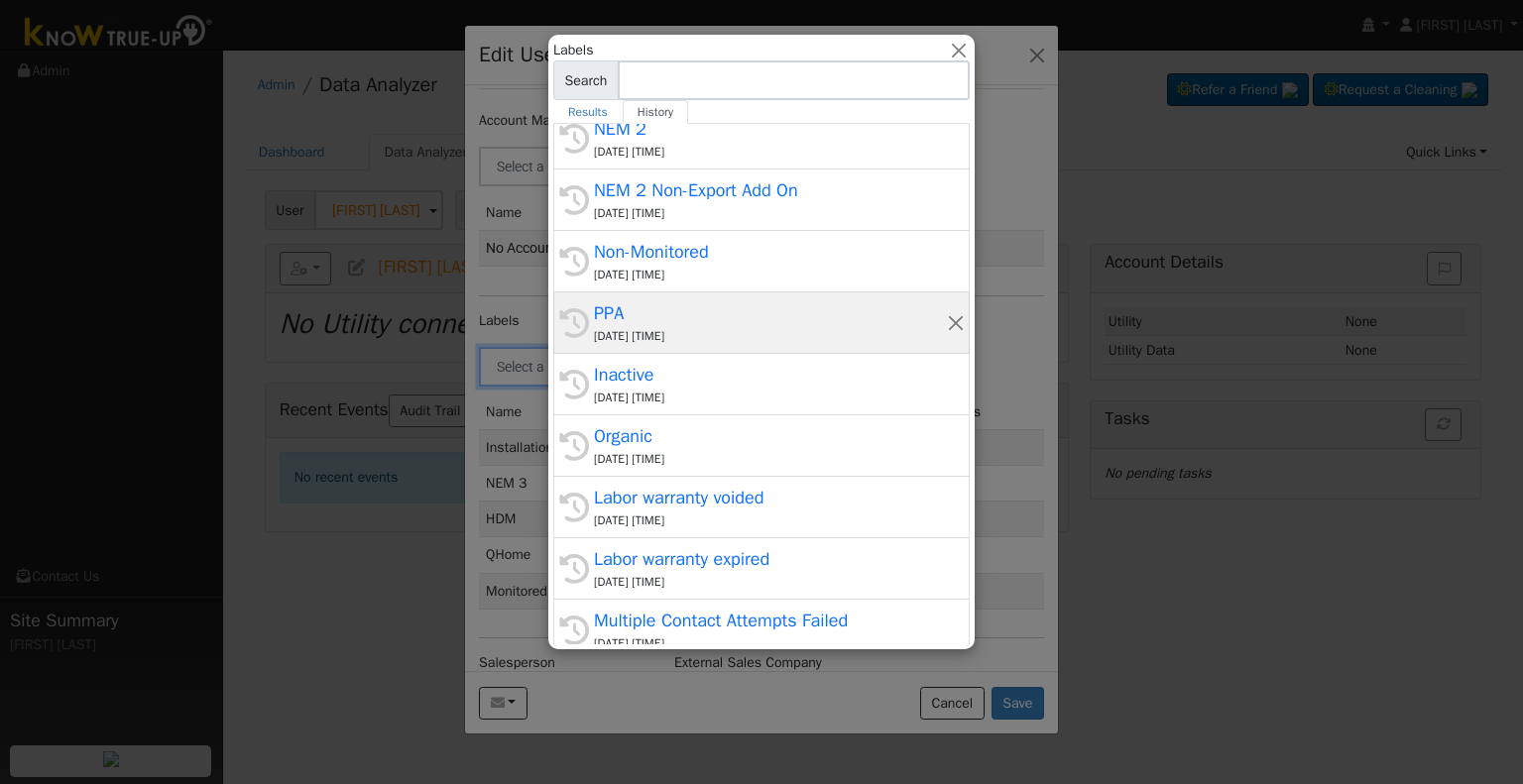 scroll, scrollTop: 437, scrollLeft: 0, axis: vertical 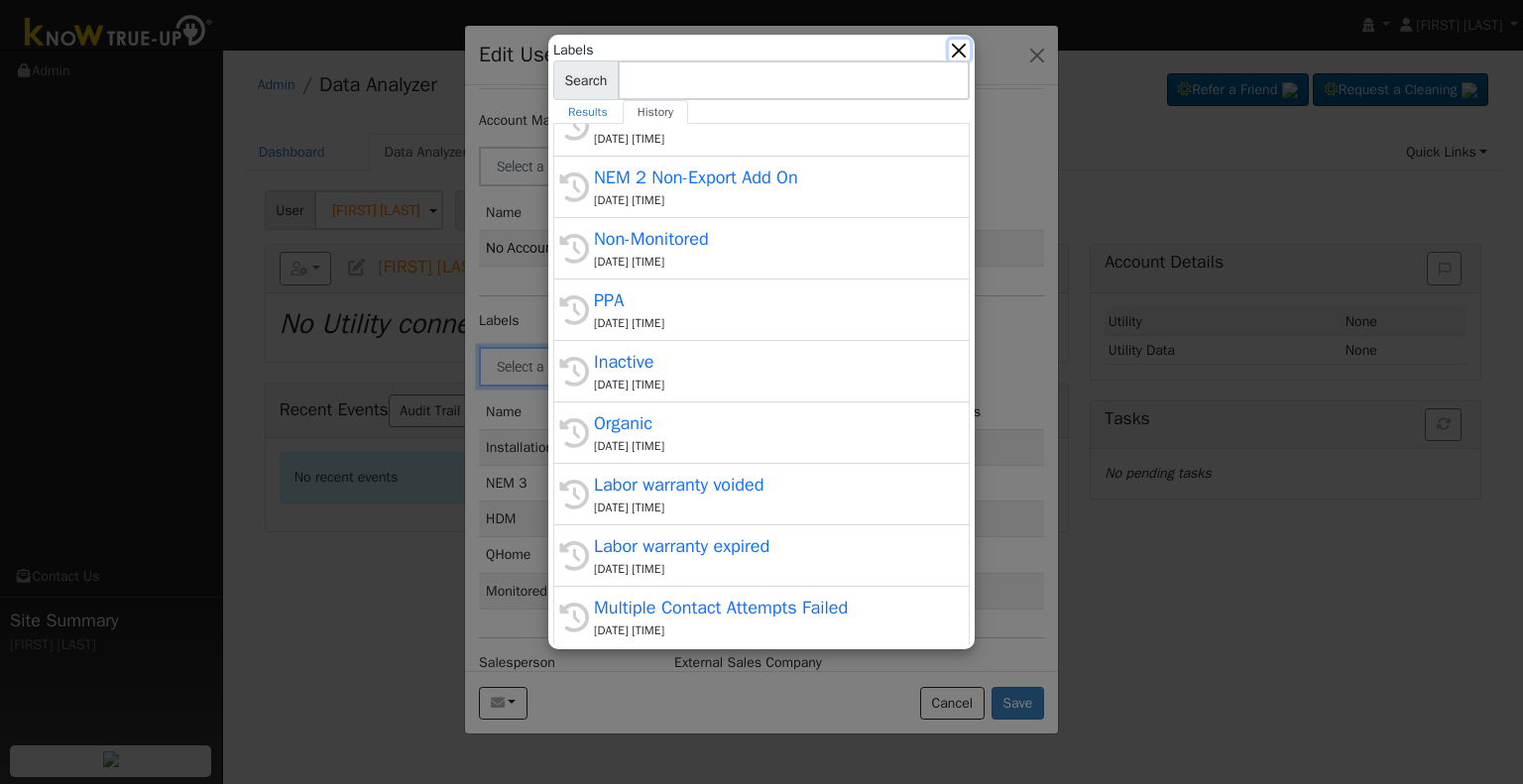 click at bounding box center (959, 50) 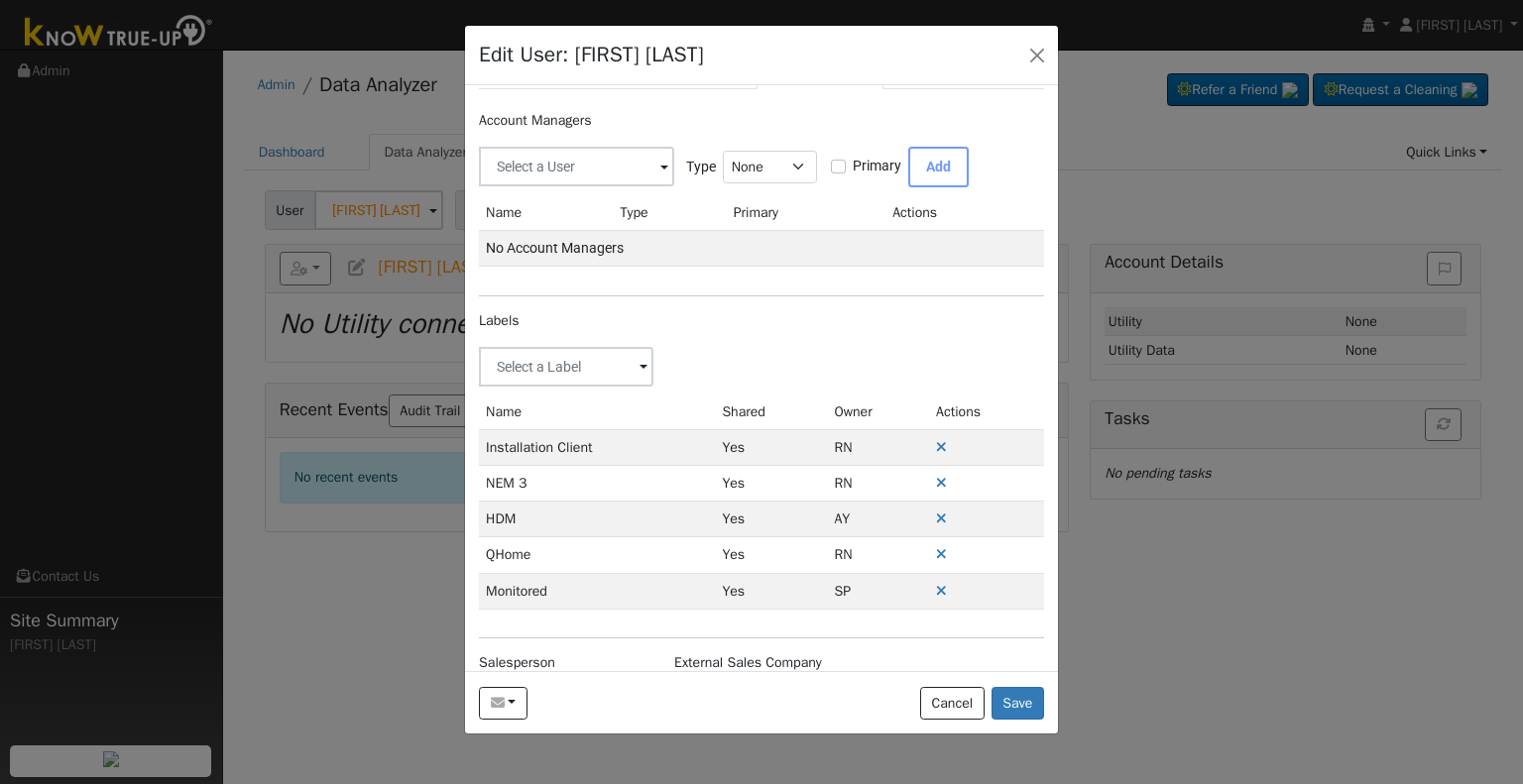 scroll, scrollTop: 119, scrollLeft: 0, axis: vertical 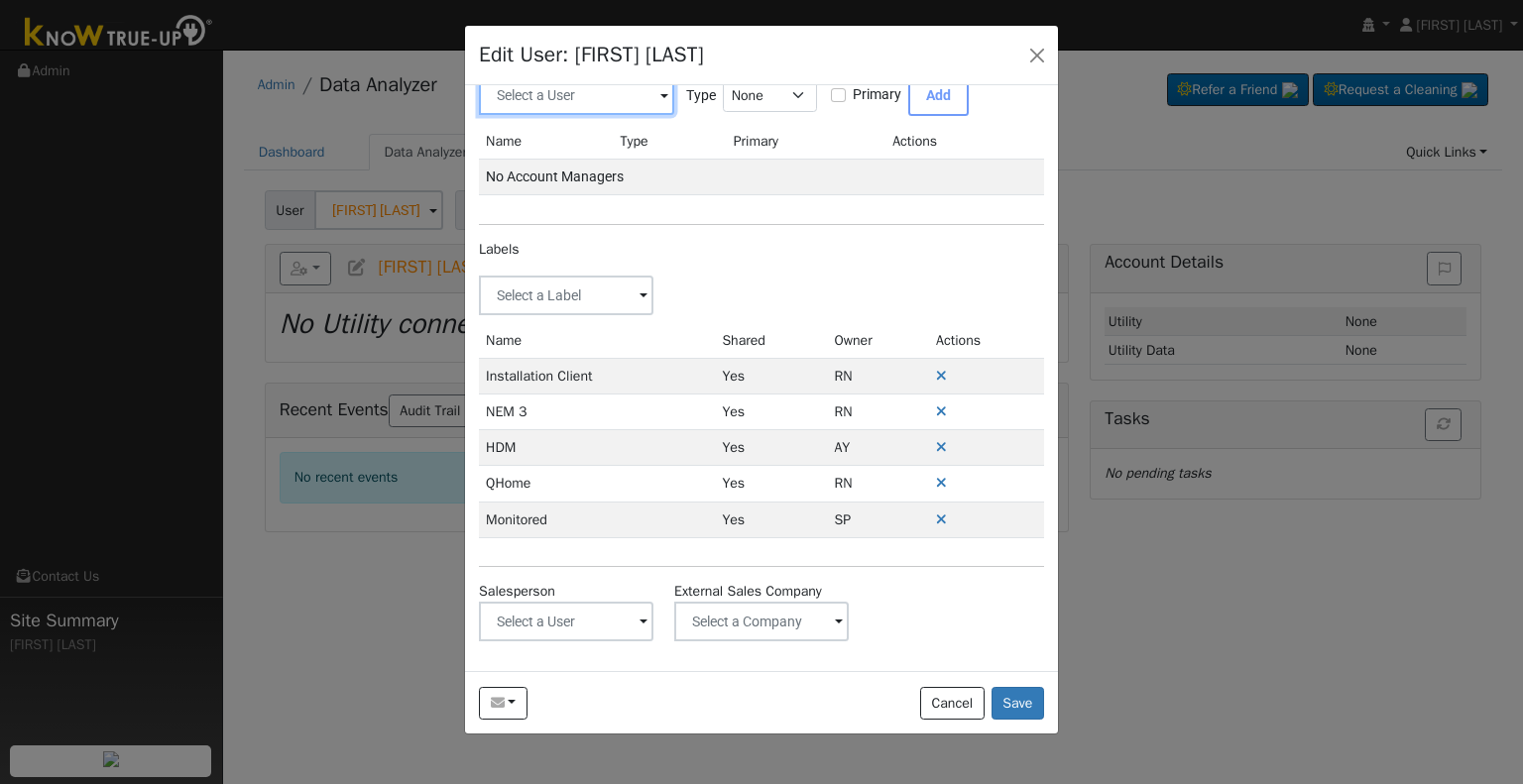 click at bounding box center (576, 95) 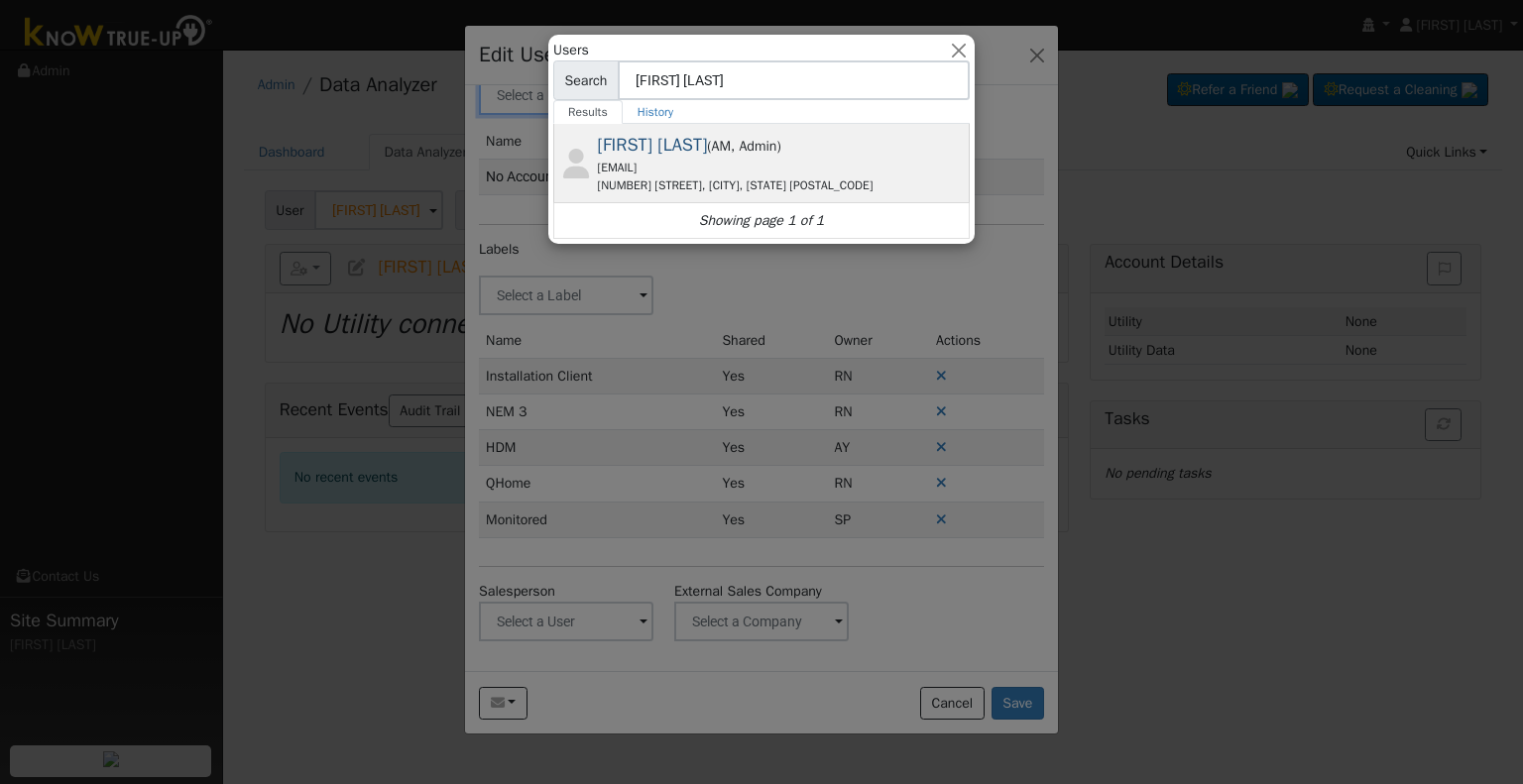 type on "[FIRST] [LAST]" 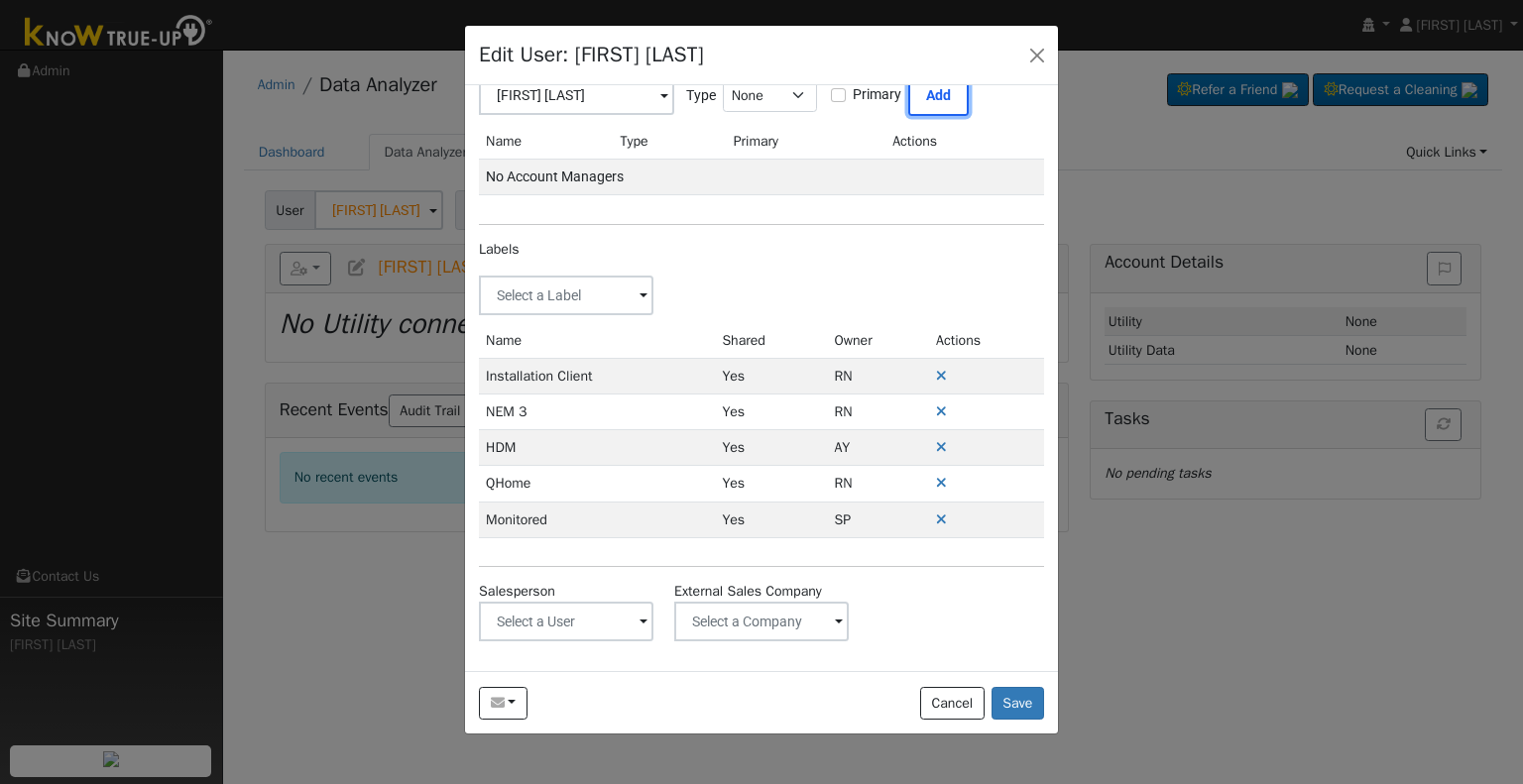 click on "Add" at bounding box center (938, 95) 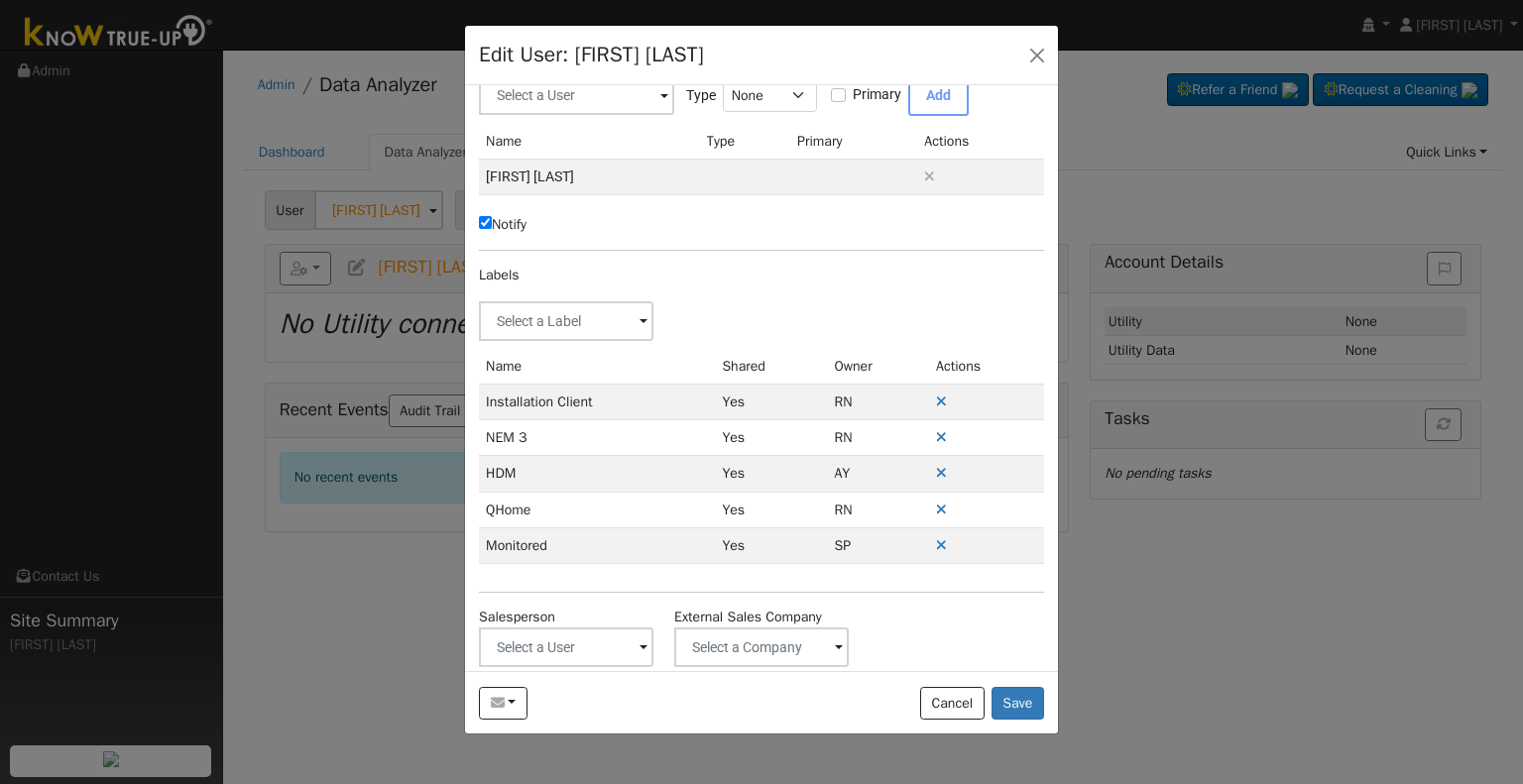 click on "Notify" at bounding box center (503, 224) 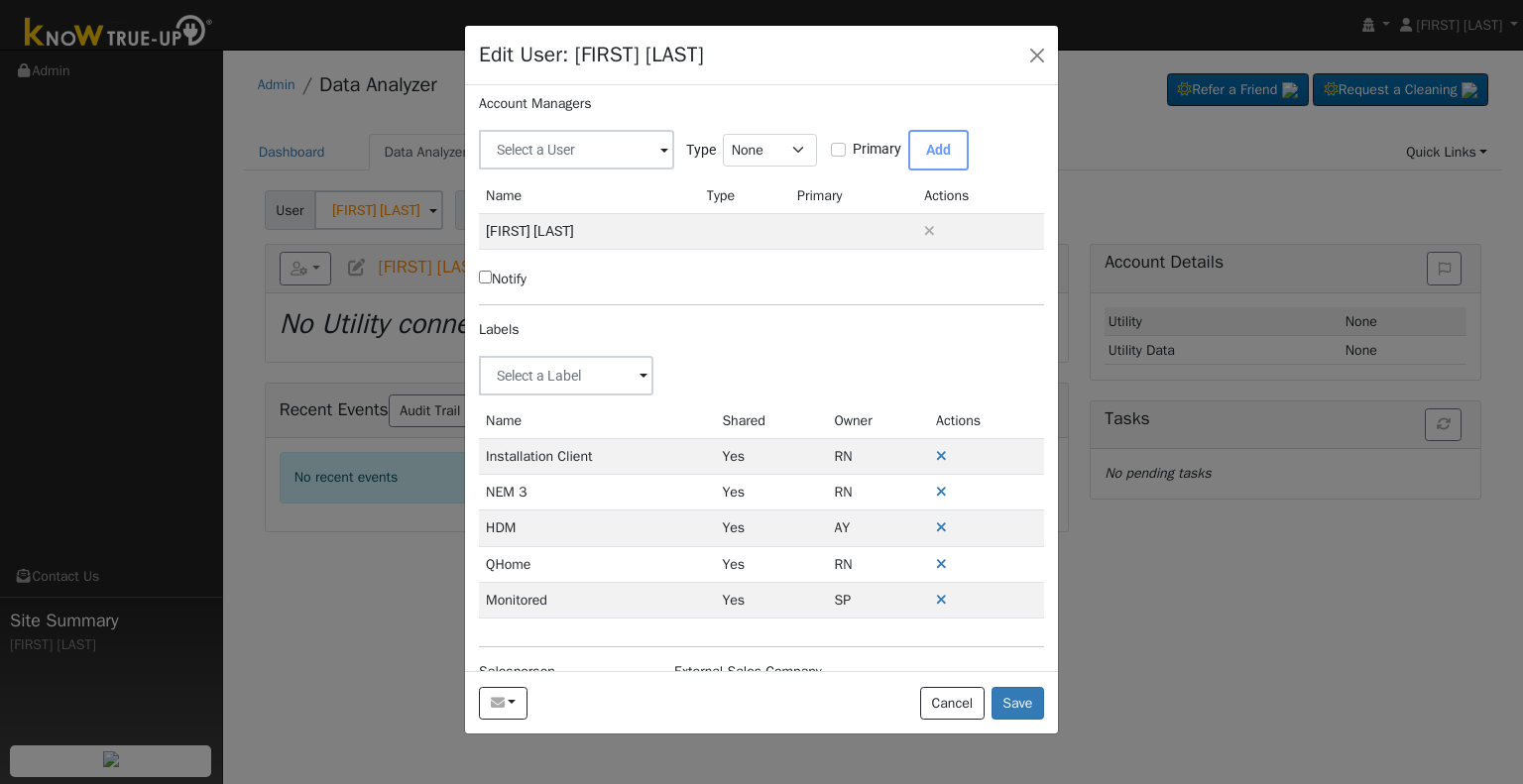 scroll, scrollTop: 0, scrollLeft: 0, axis: both 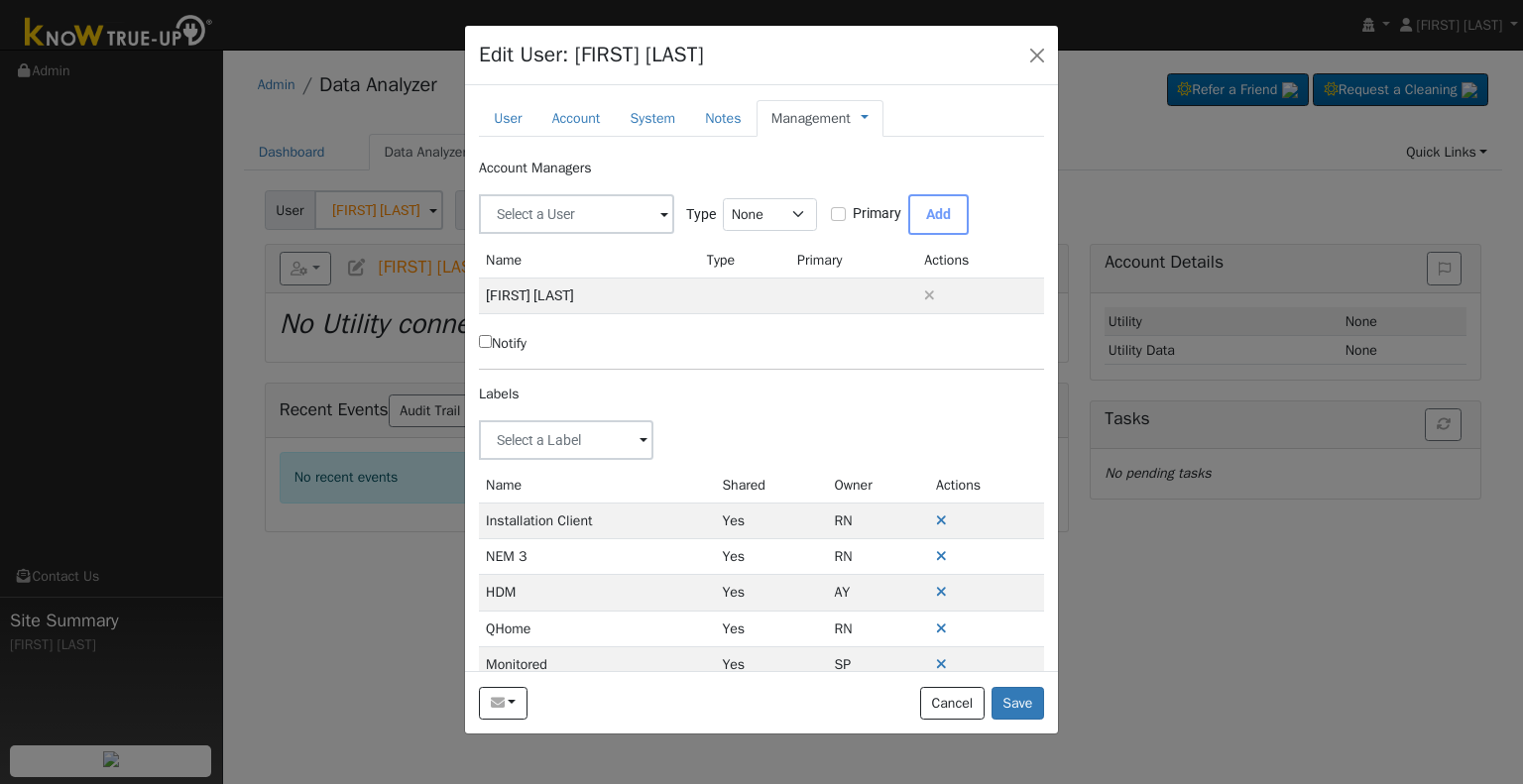 click on "Management" at bounding box center [811, 118] 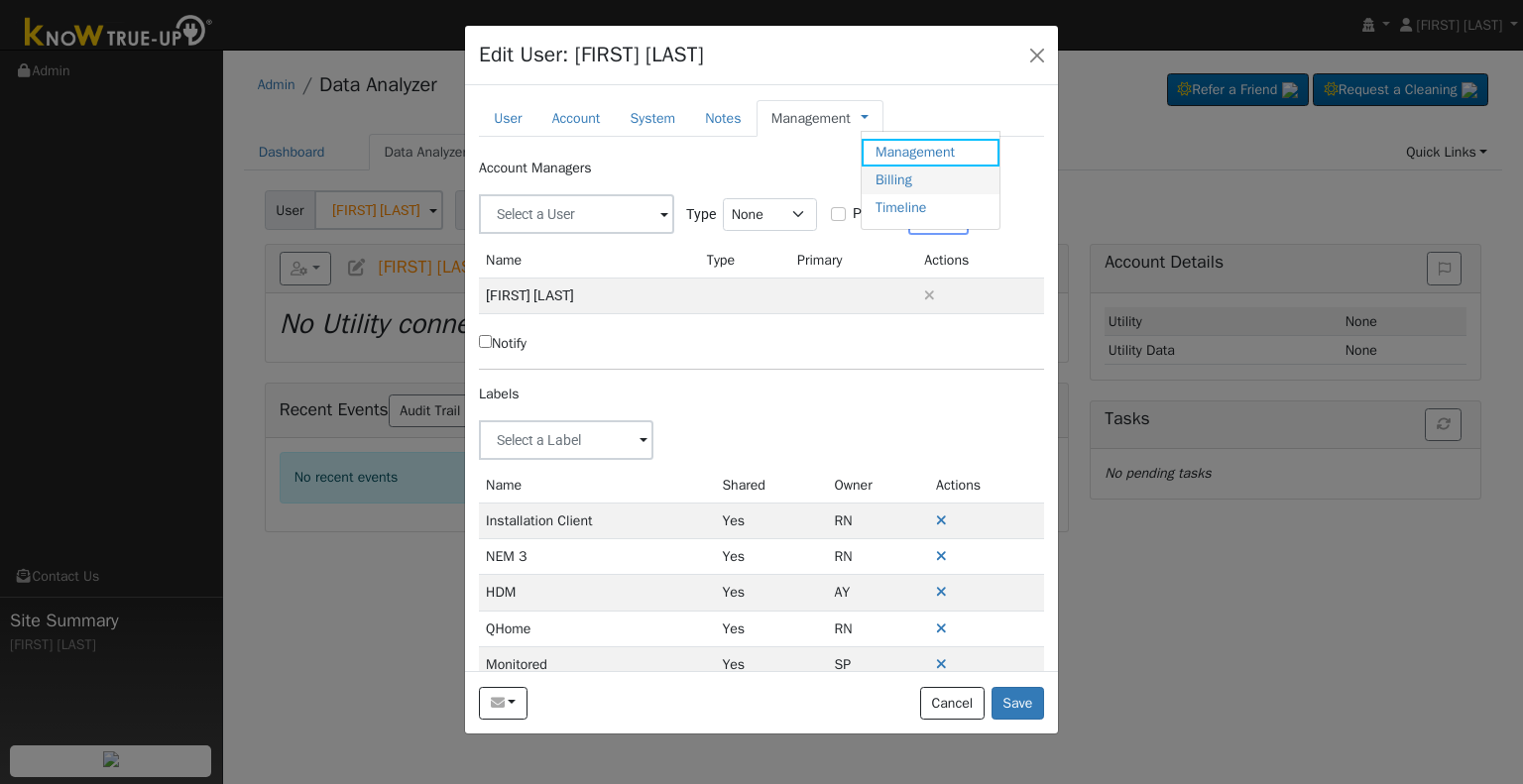 click on "Billing" at bounding box center (930, 180) 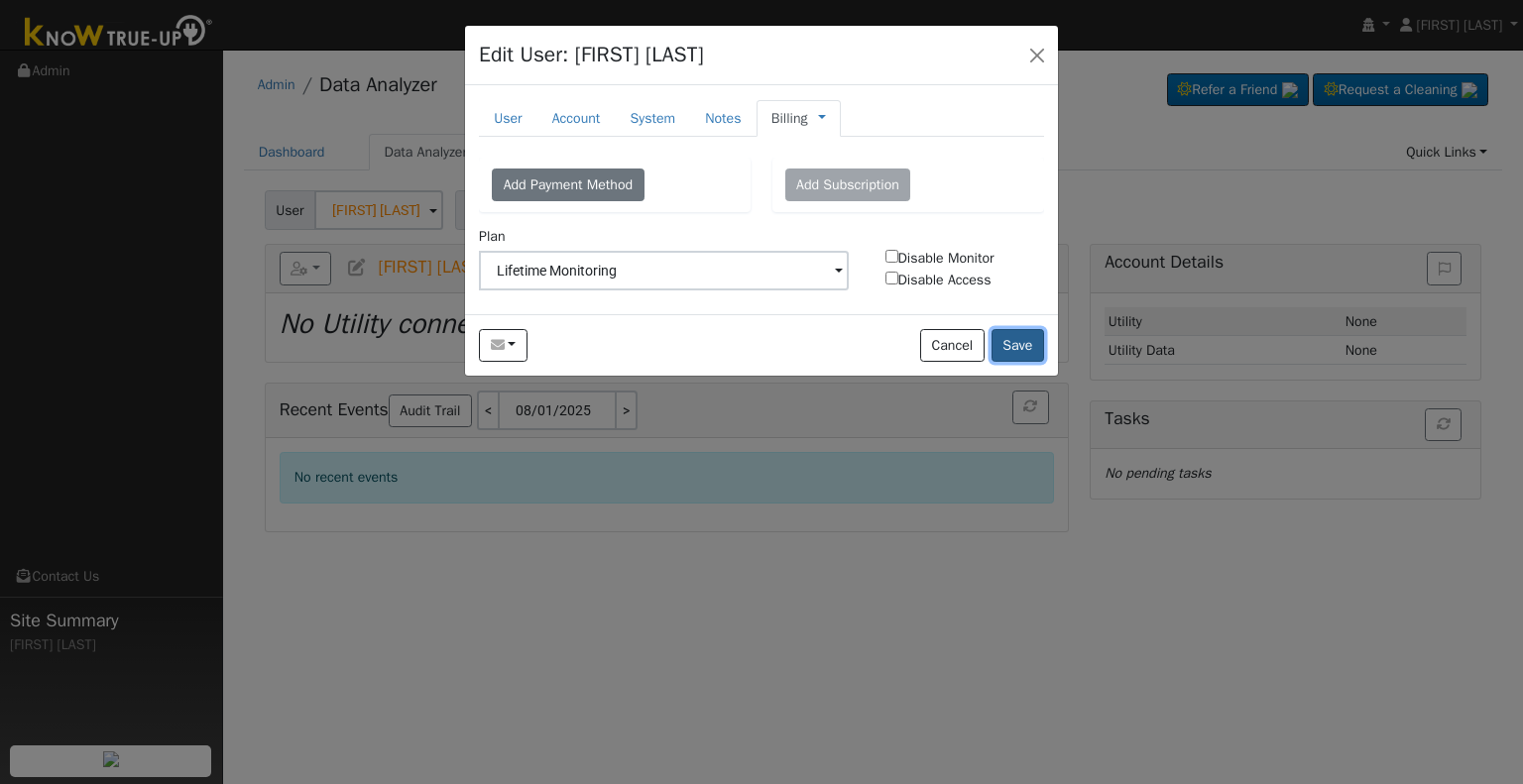 click on "Save" at bounding box center [1017, 346] 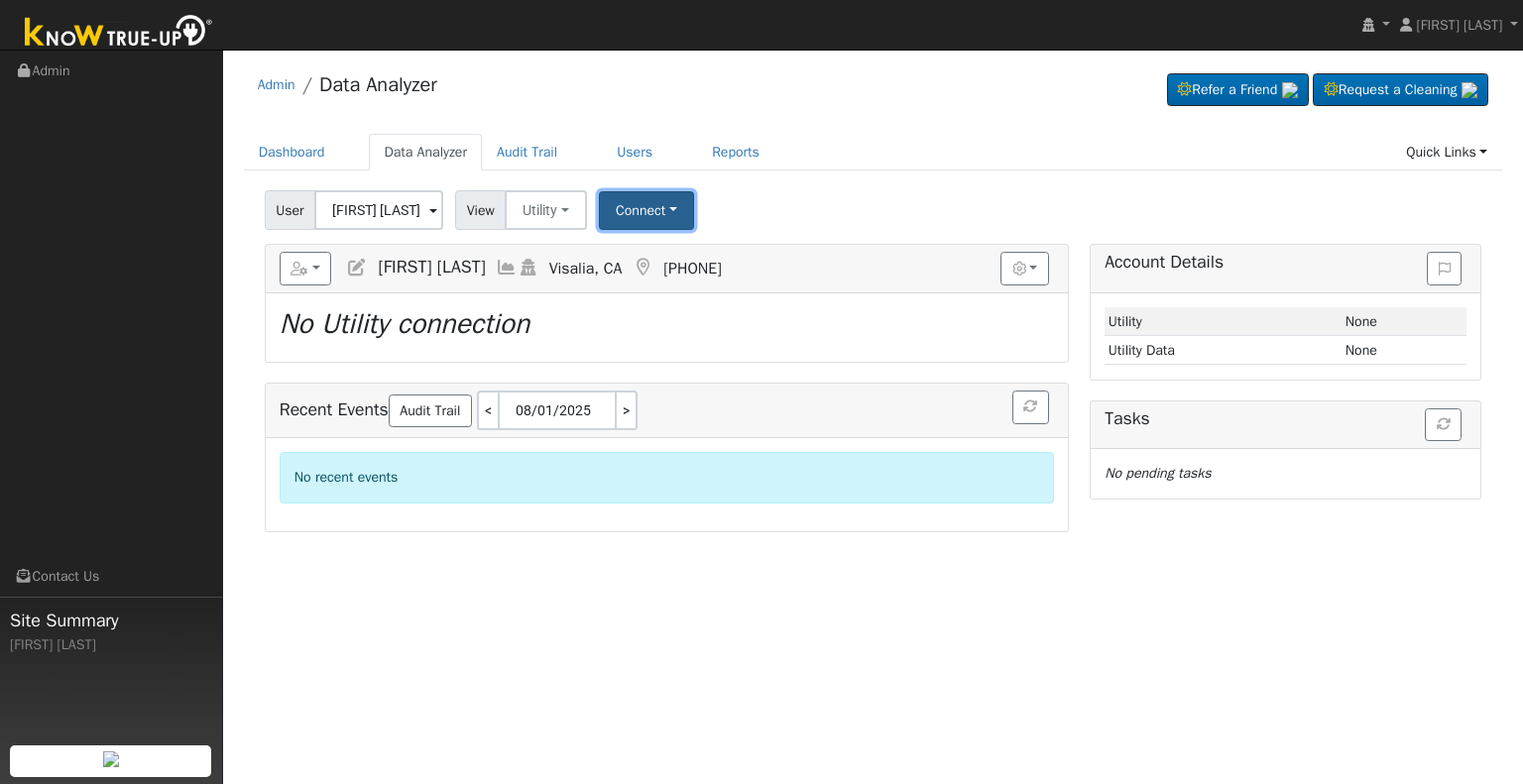 click on "Connect" at bounding box center [646, 210] 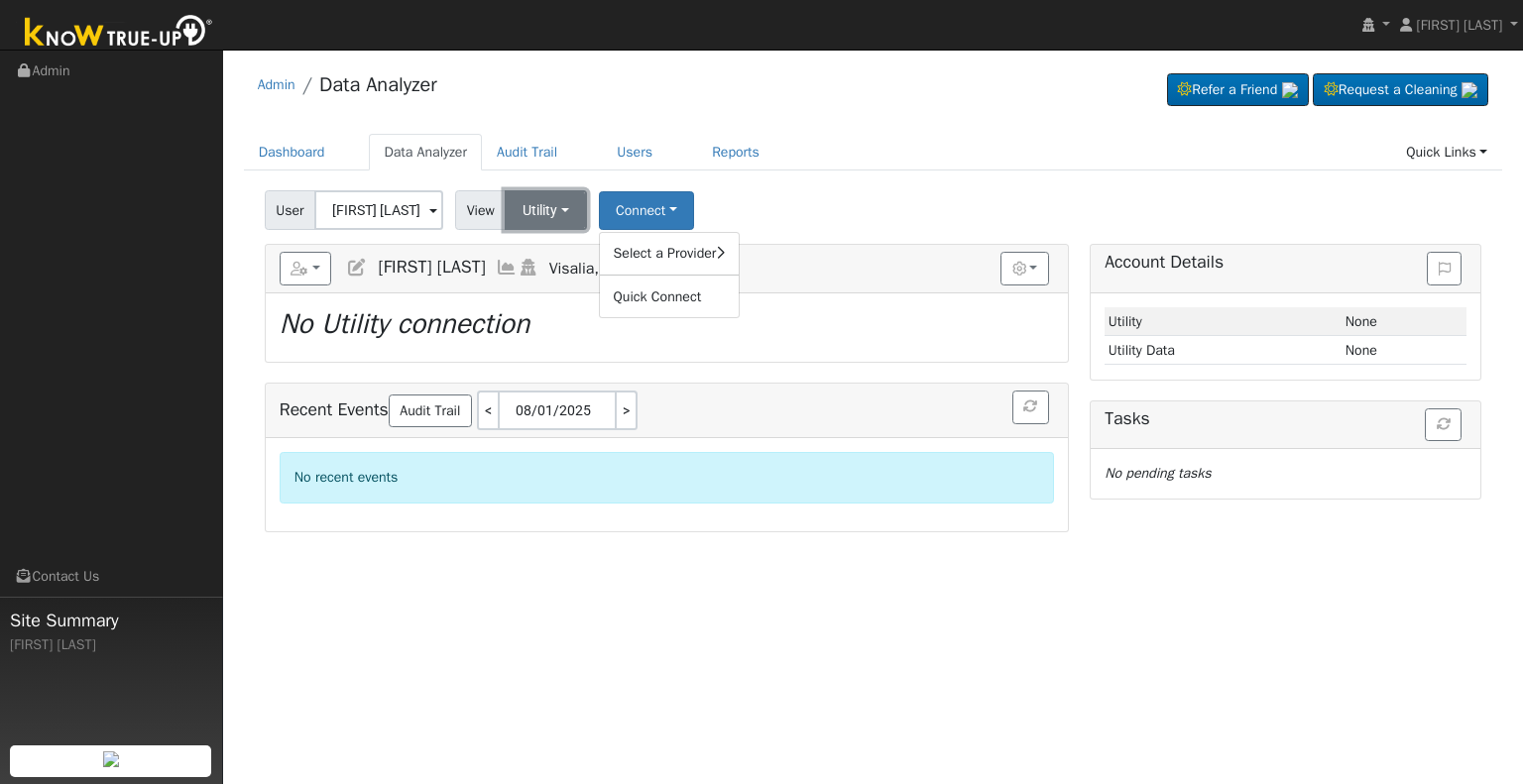 click on "Utility" at bounding box center (545, 210) 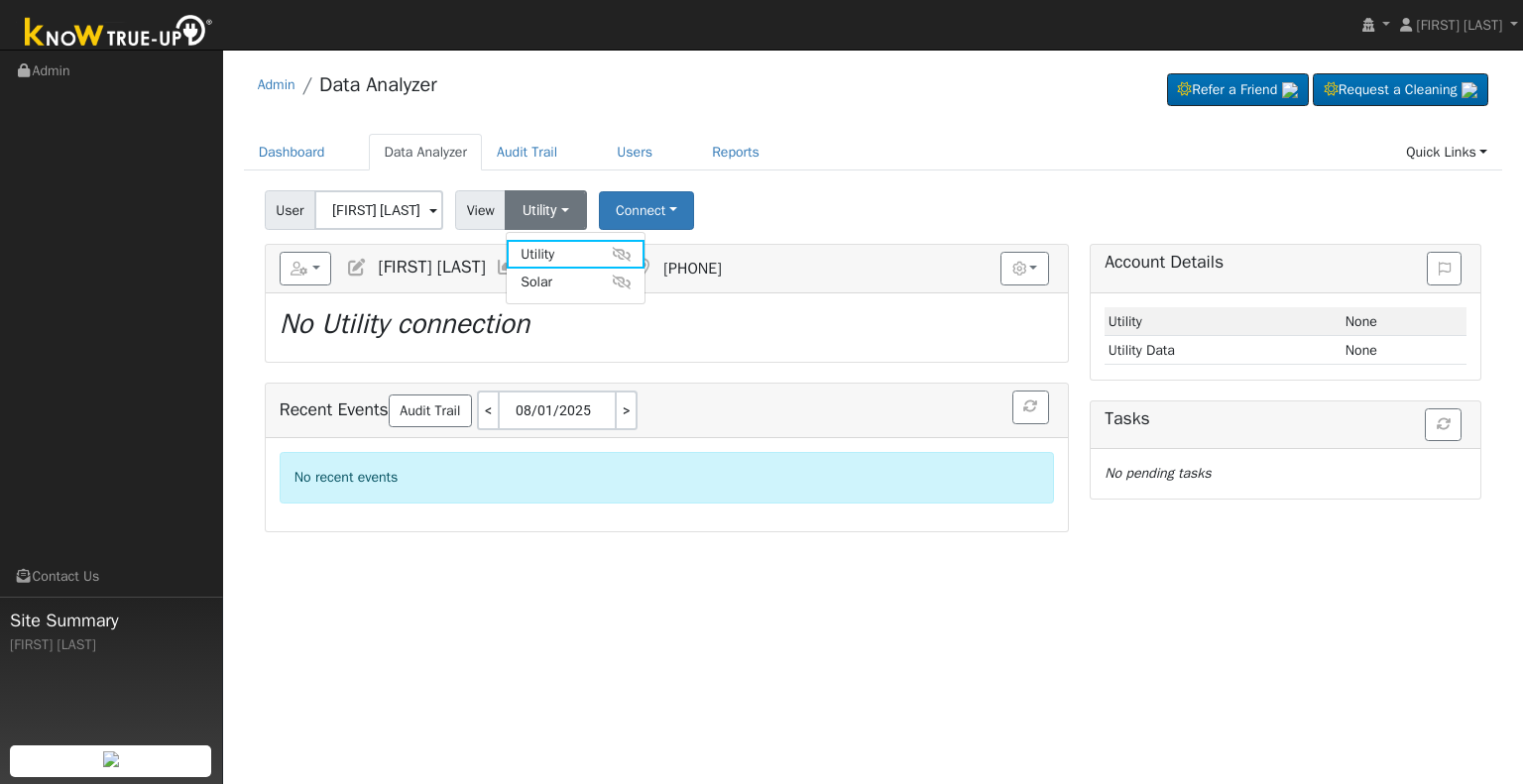 drag, startPoint x: 550, startPoint y: 285, endPoint x: 604, endPoint y: 242, distance: 69.028979 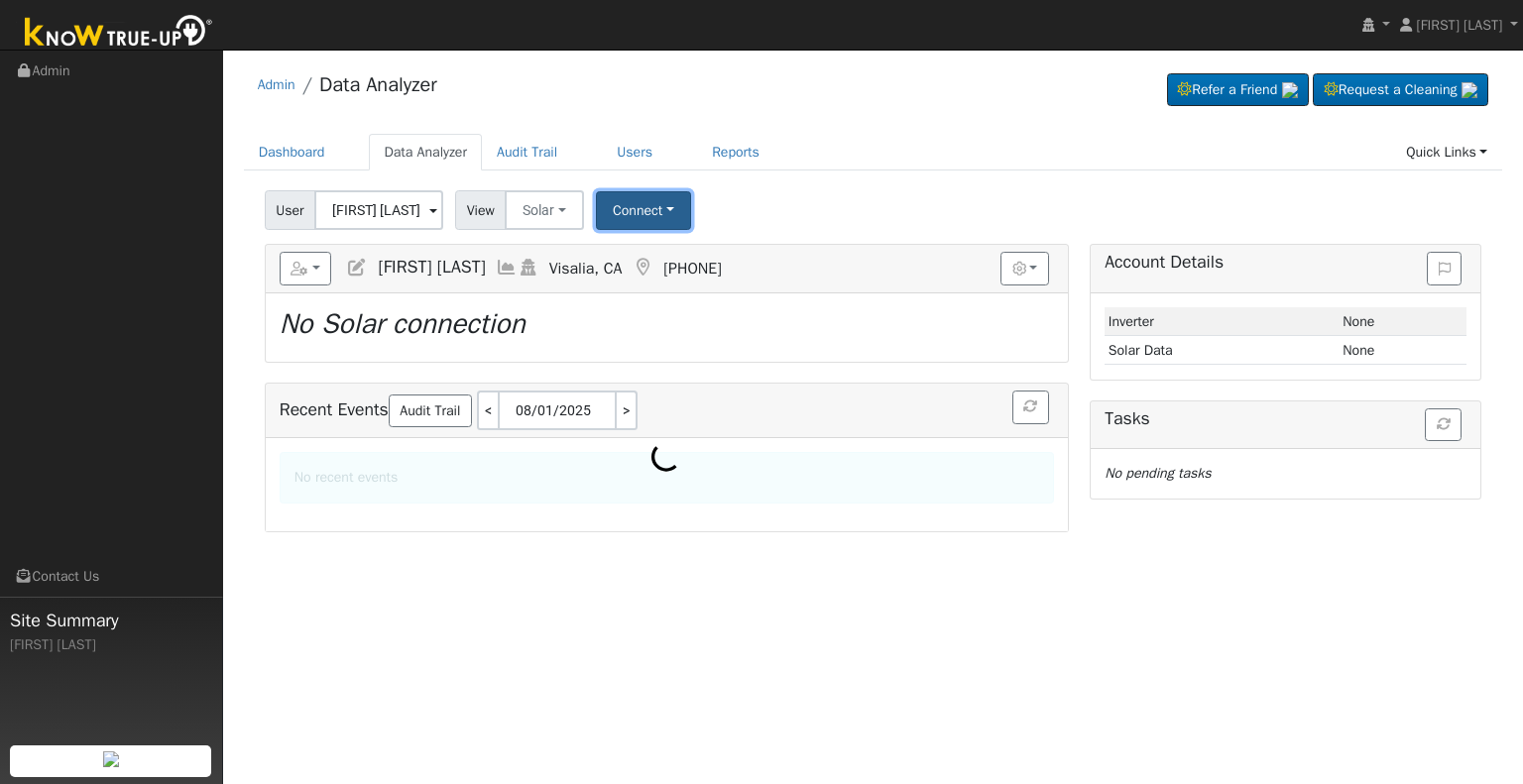 click on "Connect" at bounding box center [644, 210] 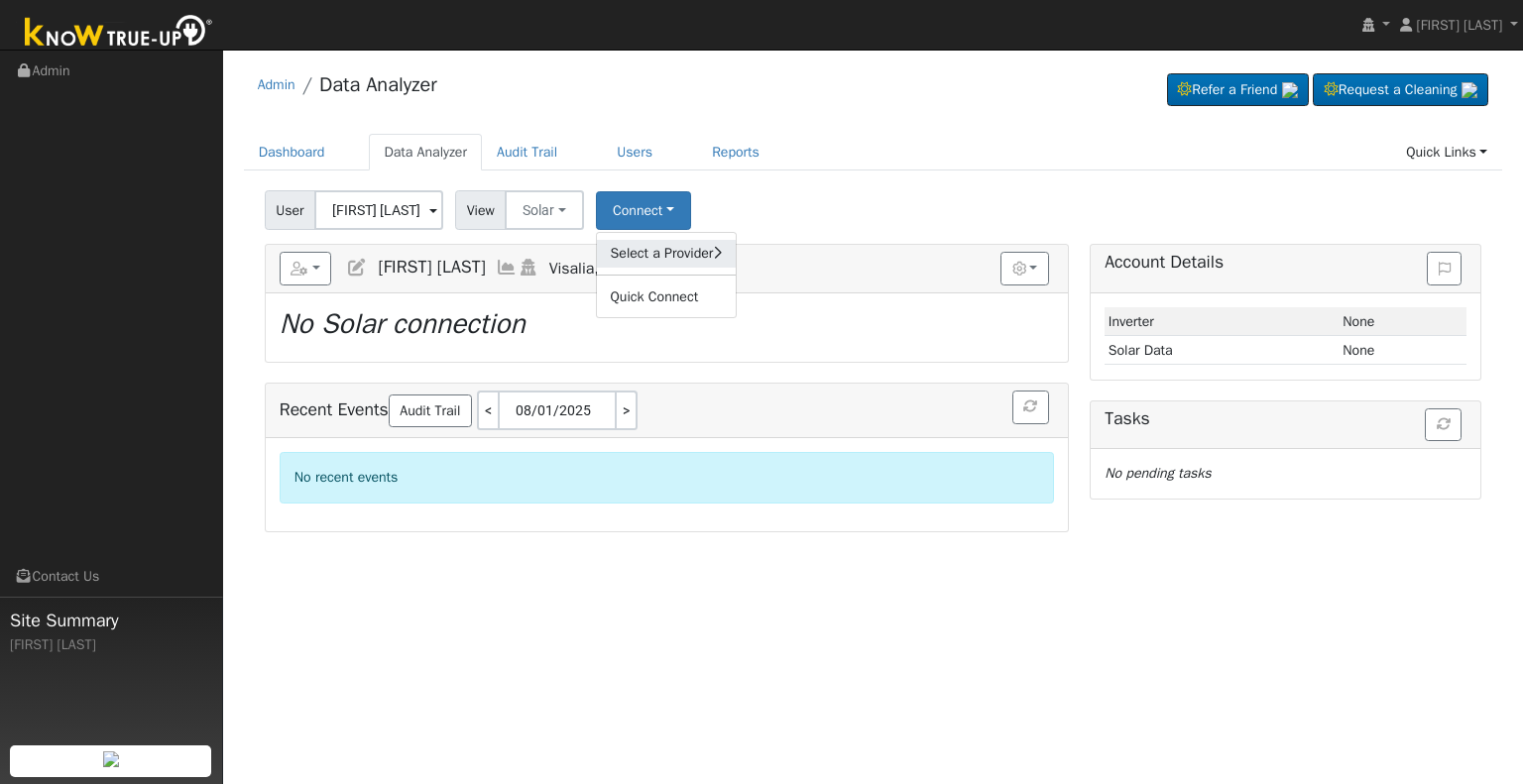 click on "Select a Provider" 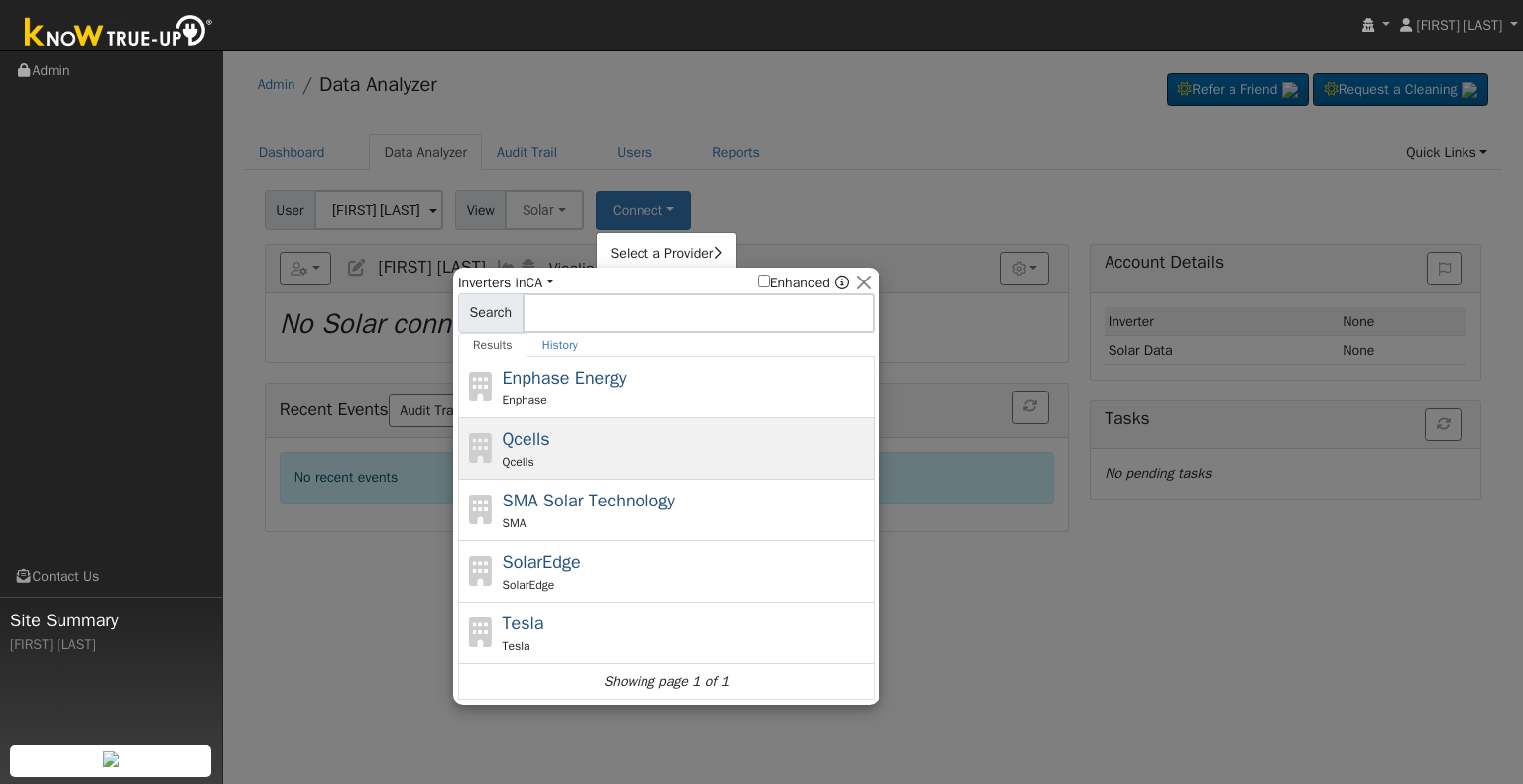 click on "Qcells" at bounding box center (527, 439) 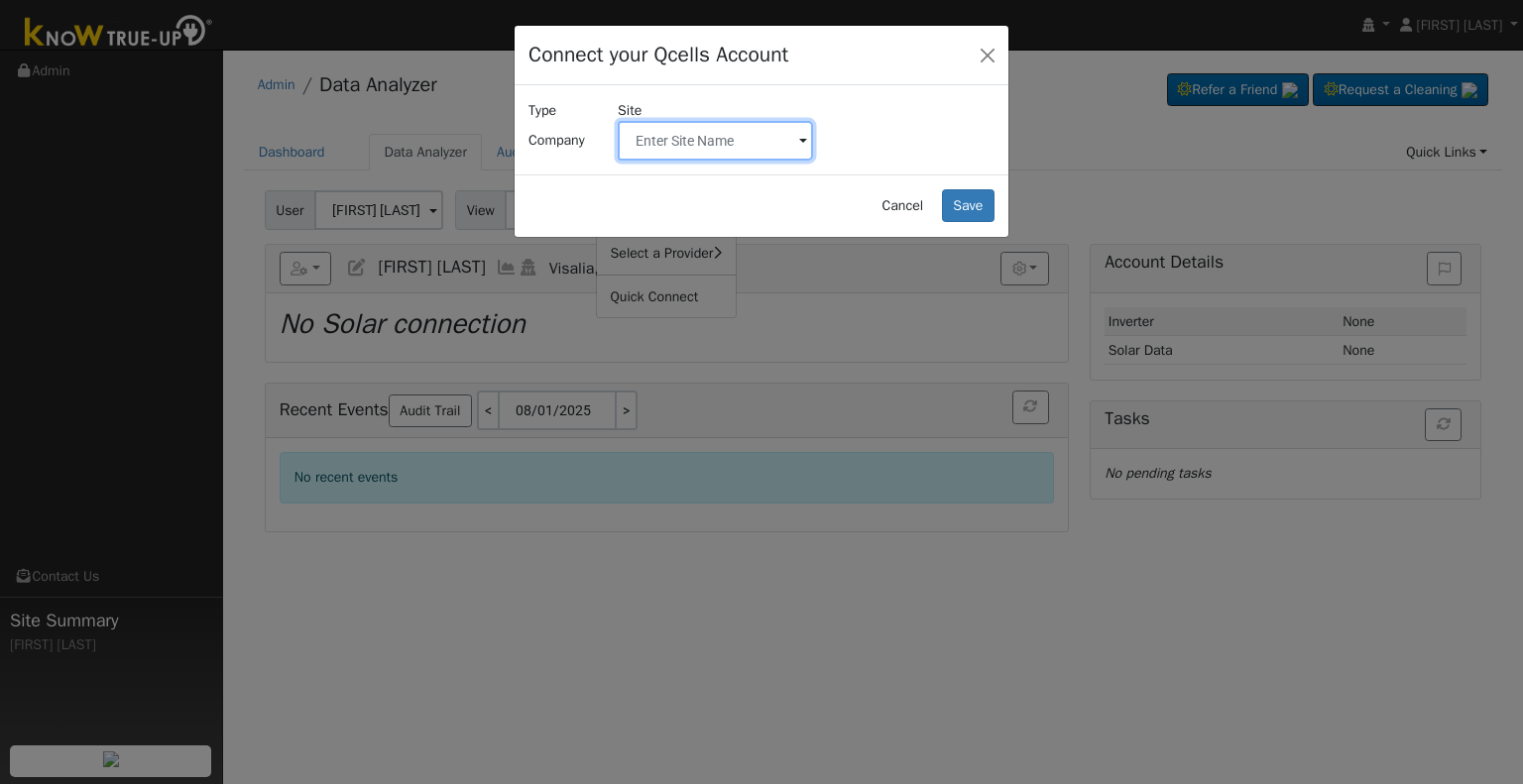 click at bounding box center [715, 141] 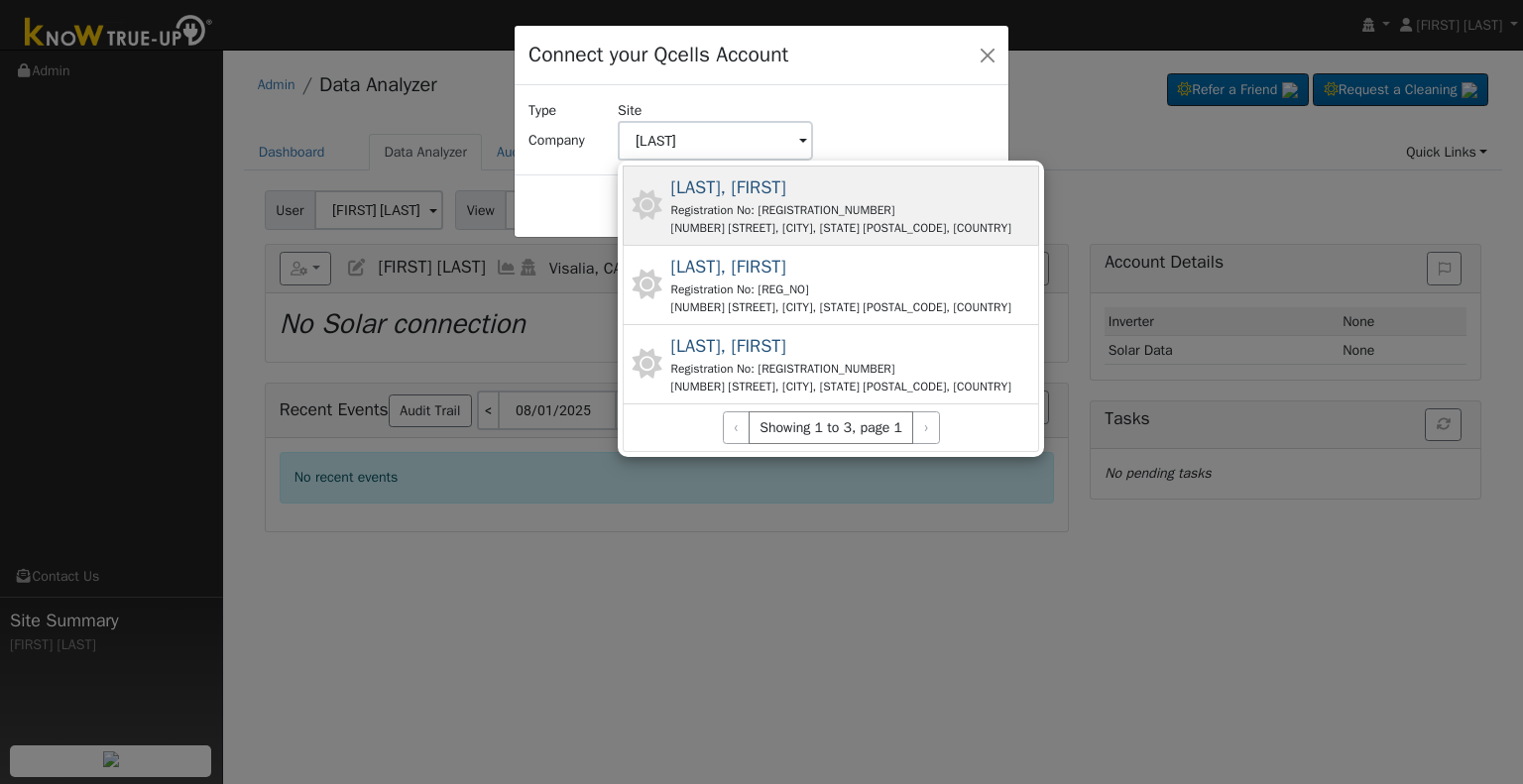click on "Registration No: [REGISTRATION_NUMBER]" at bounding box center [841, 210] 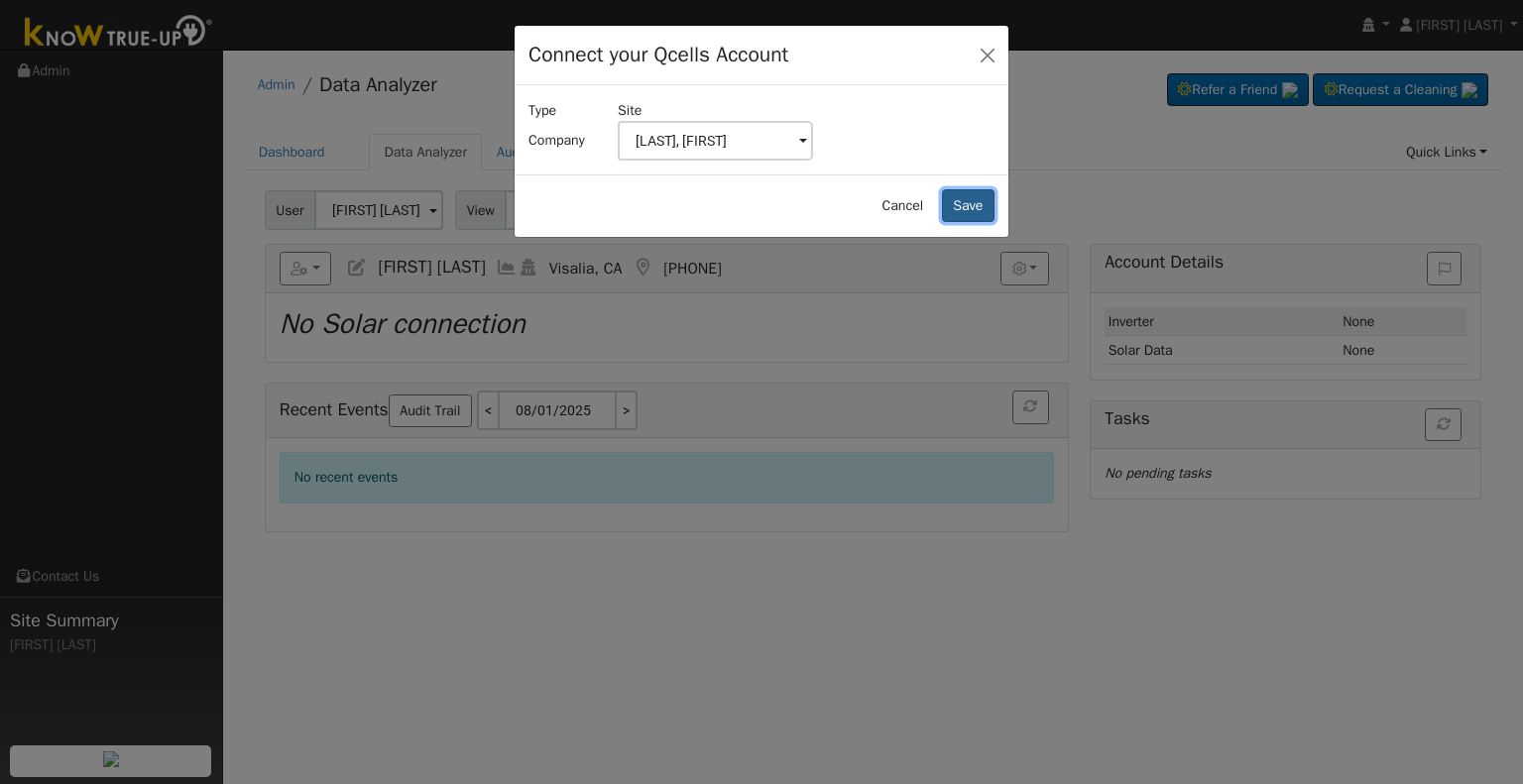 click on "Save" at bounding box center (968, 206) 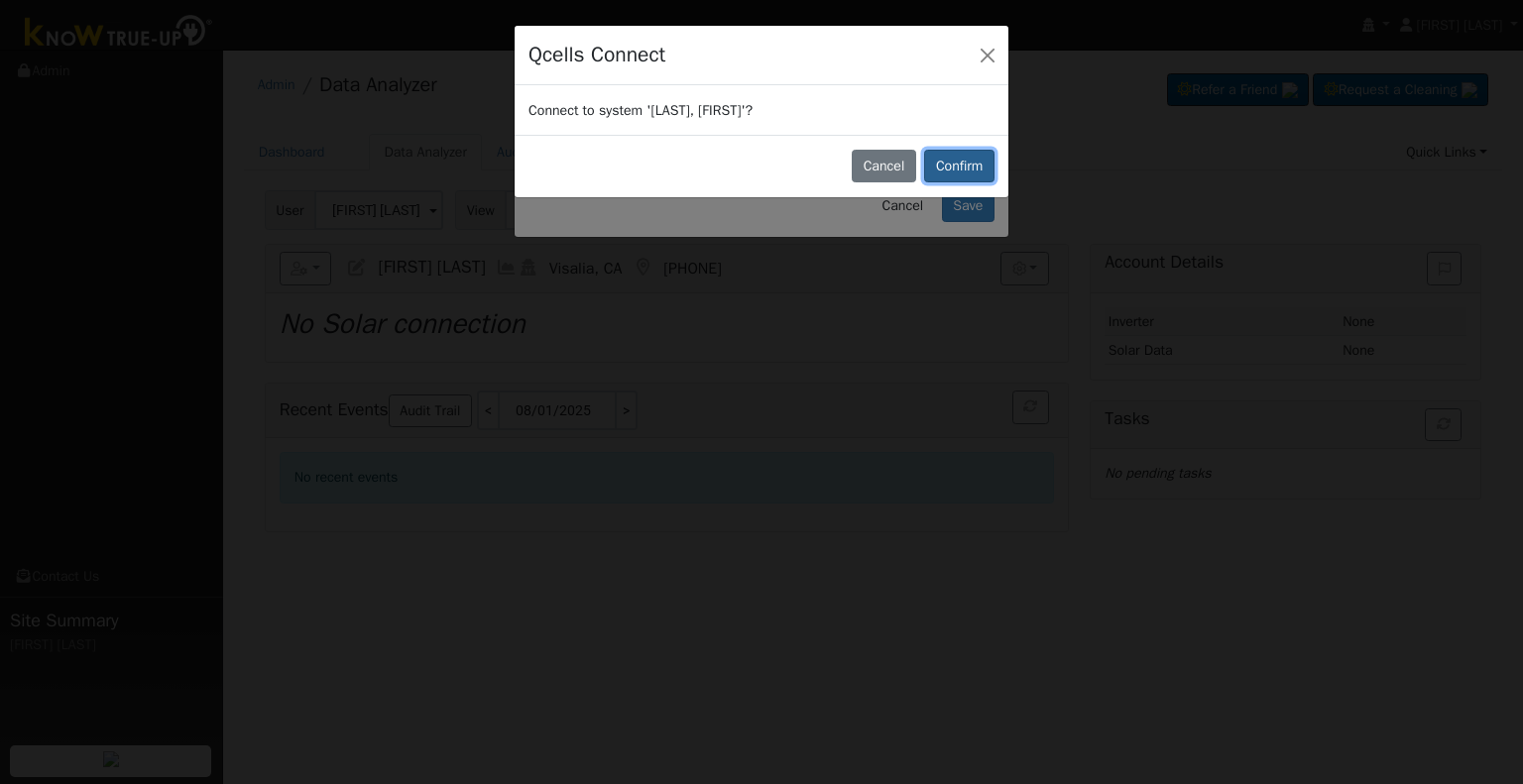 click on "Confirm" at bounding box center [959, 167] 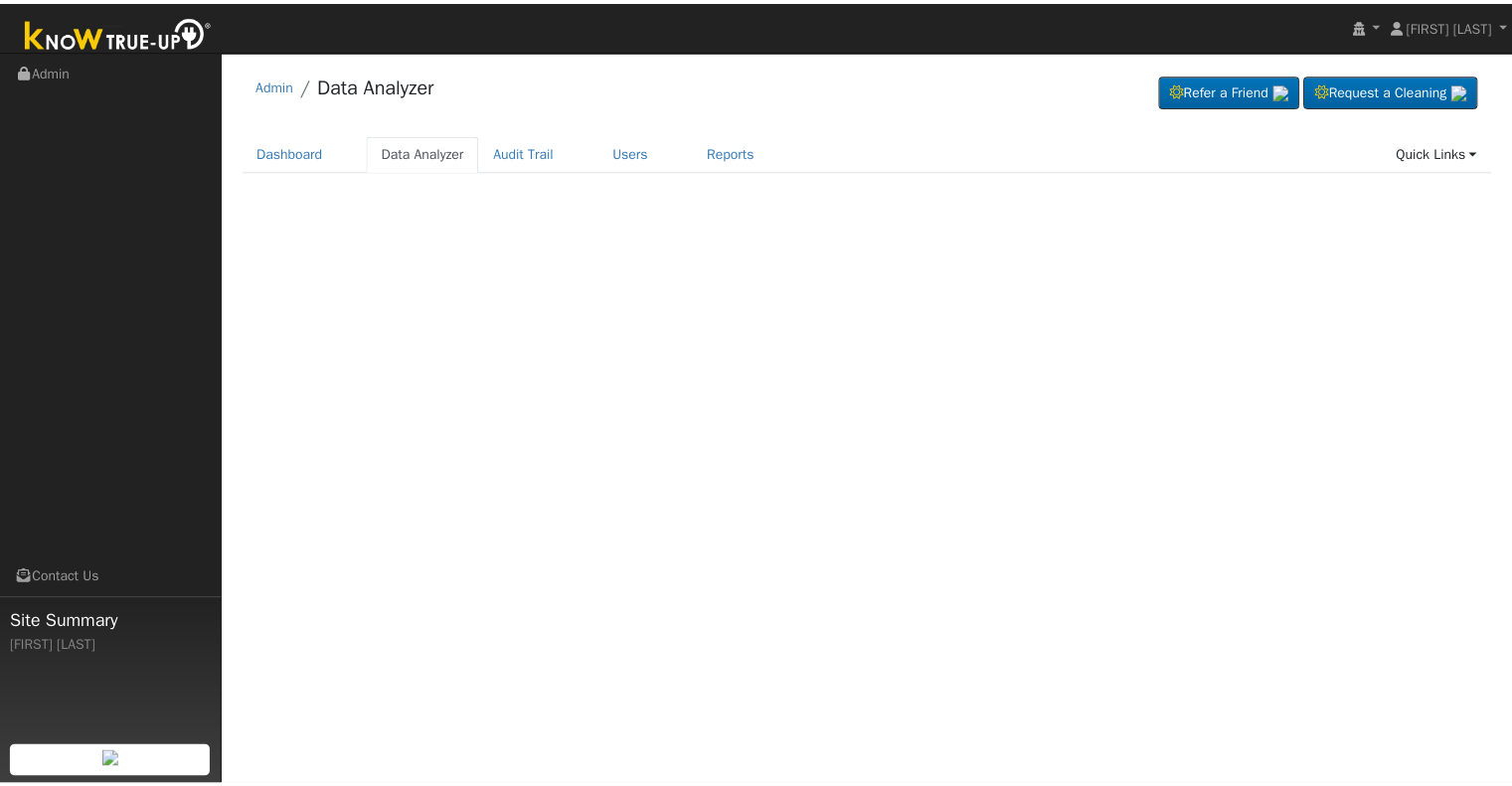 scroll, scrollTop: 0, scrollLeft: 0, axis: both 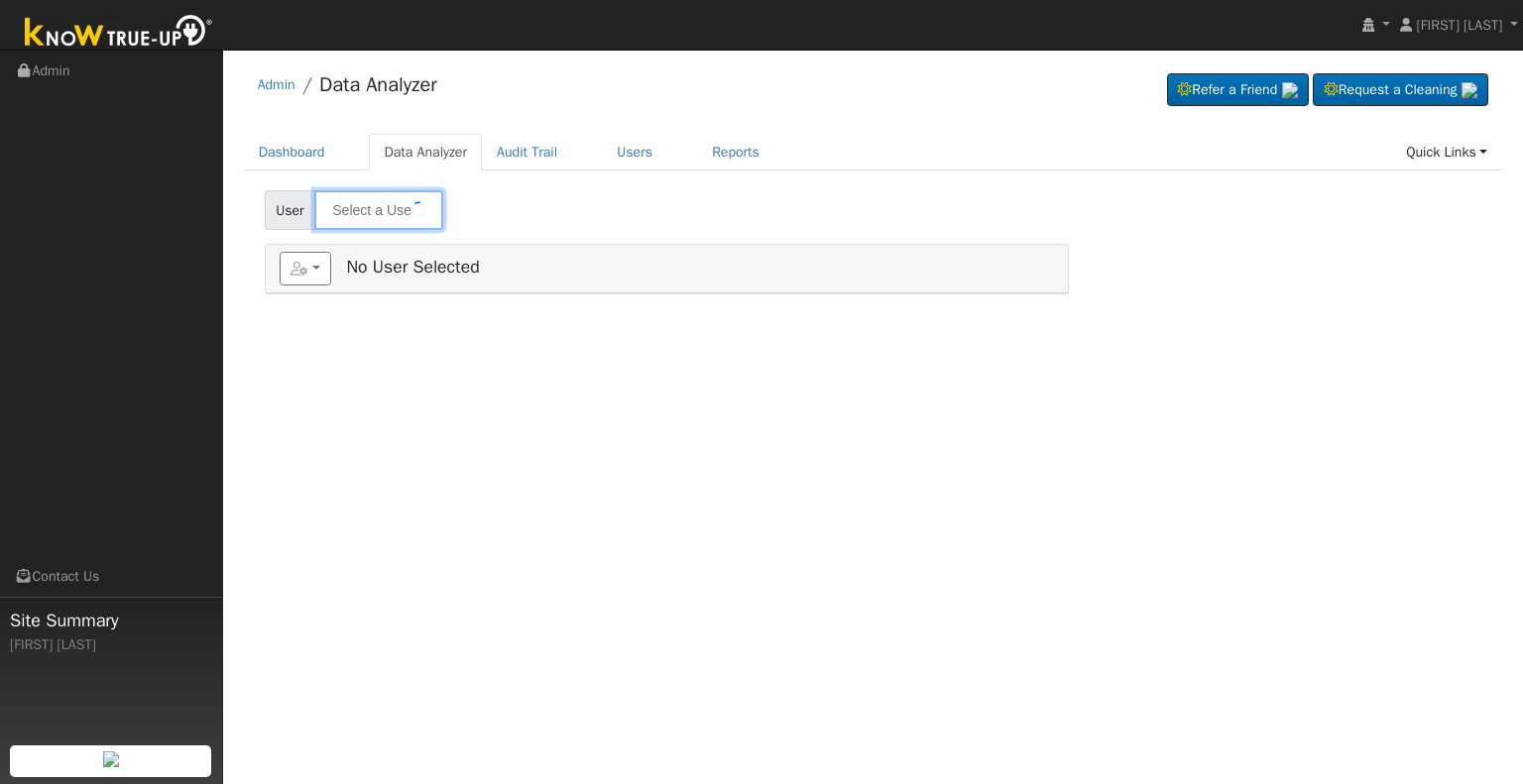 type on "[FIRST] [LAST]" 